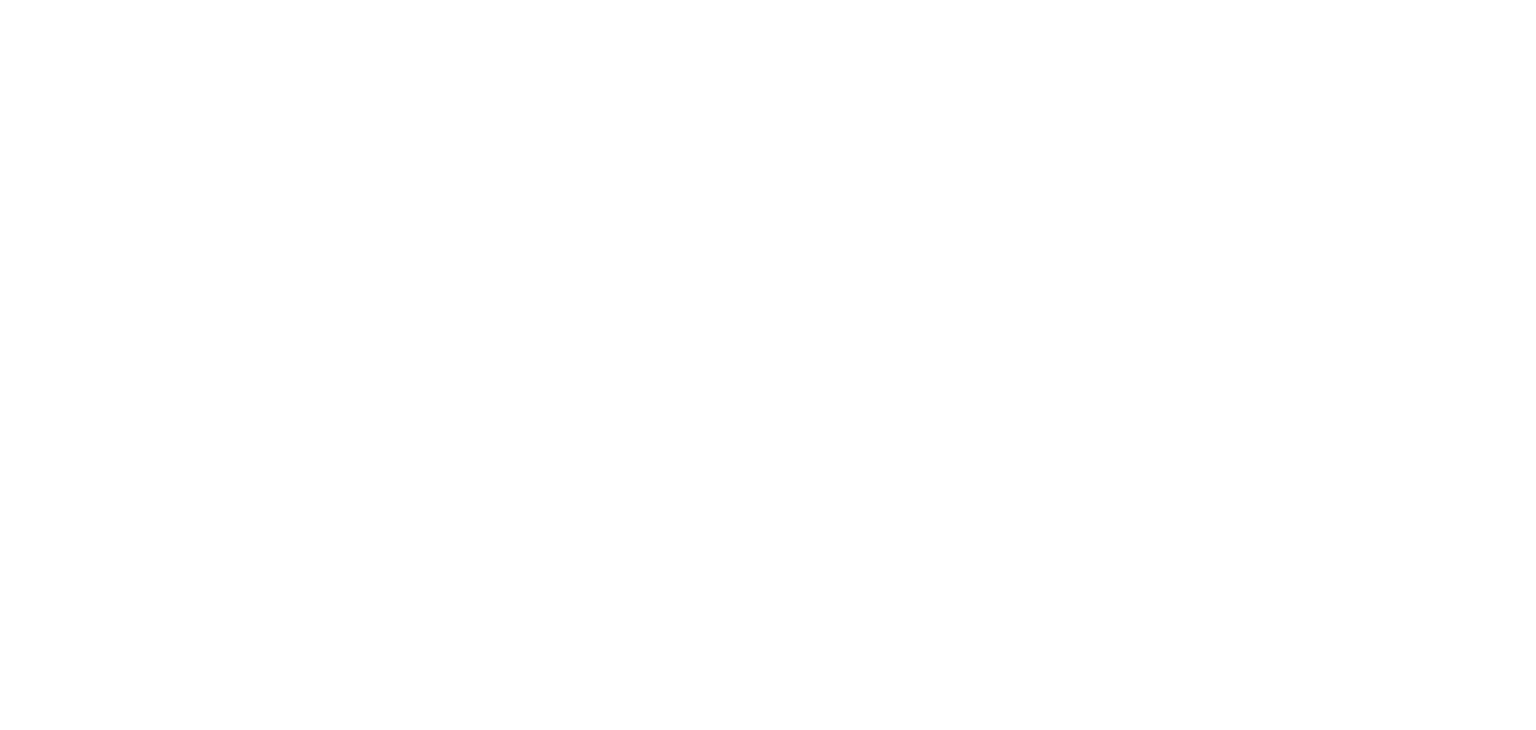 scroll, scrollTop: 0, scrollLeft: 0, axis: both 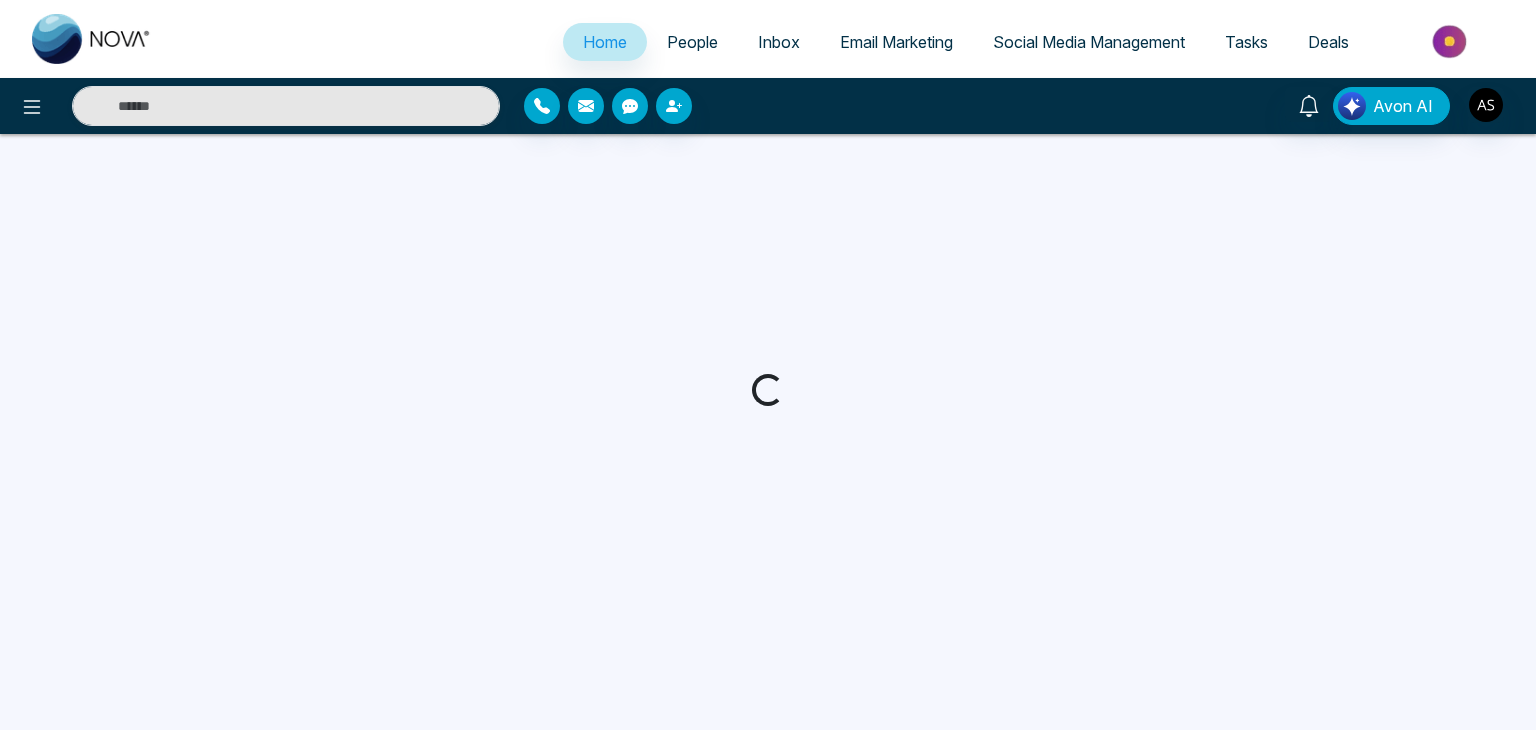 select on "*" 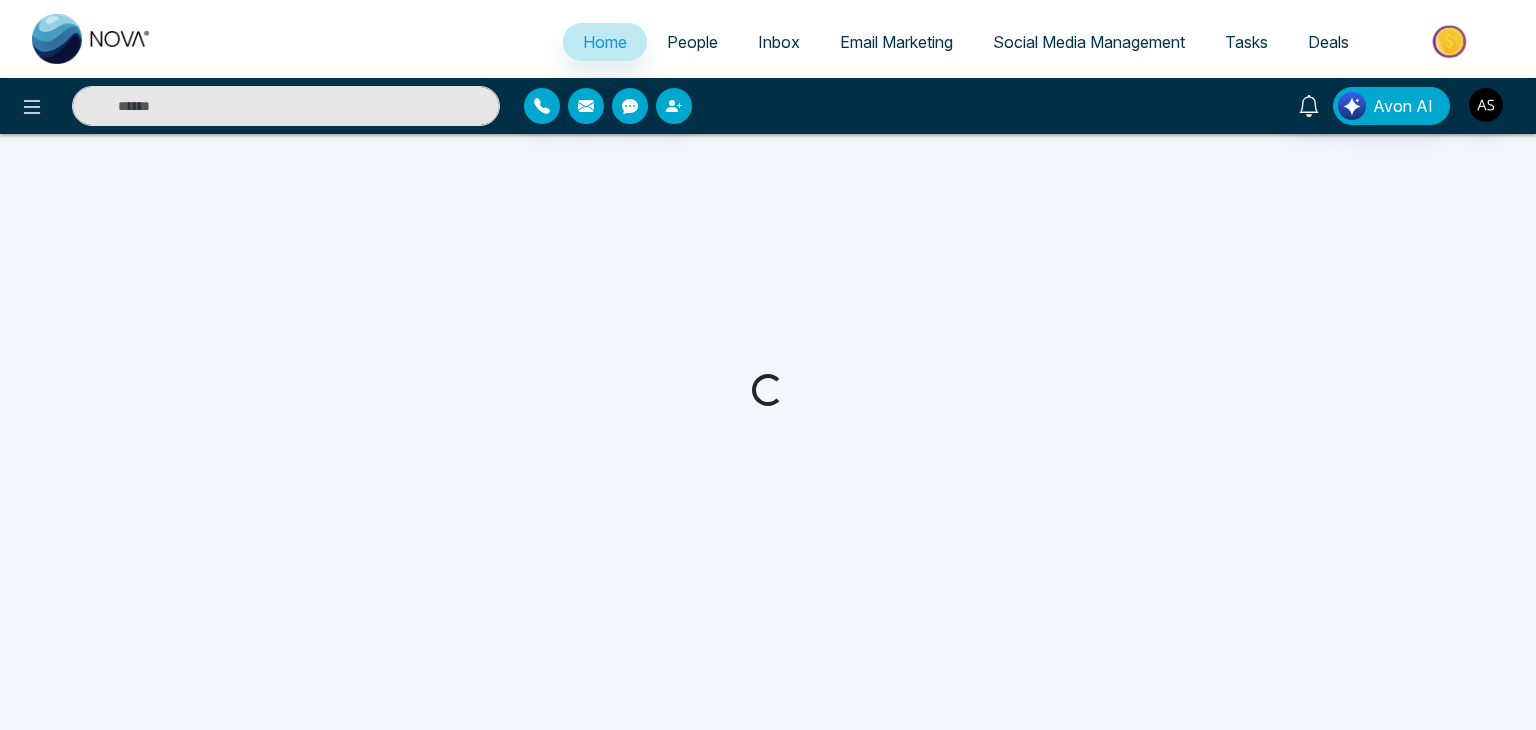 select on "*" 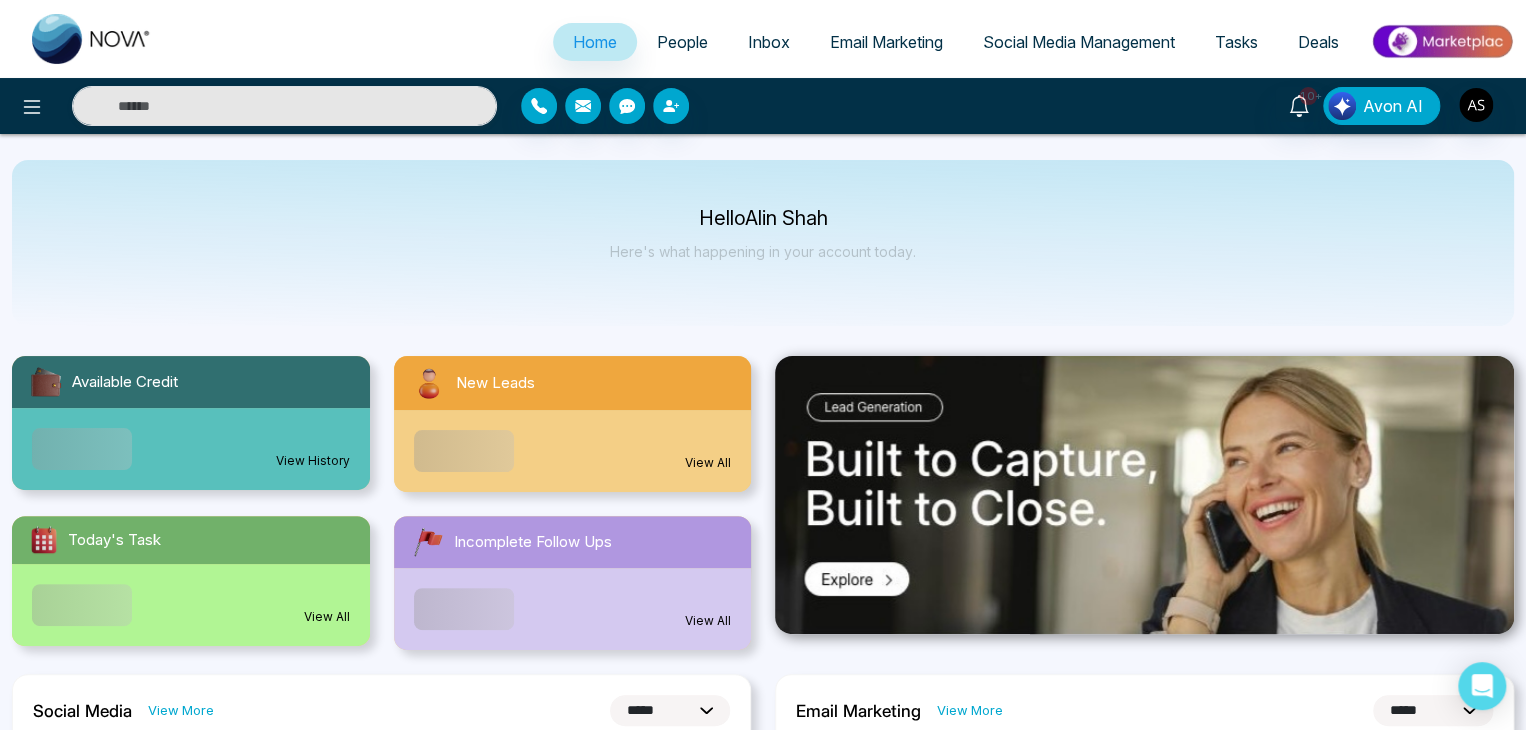 click on "People" at bounding box center [682, 42] 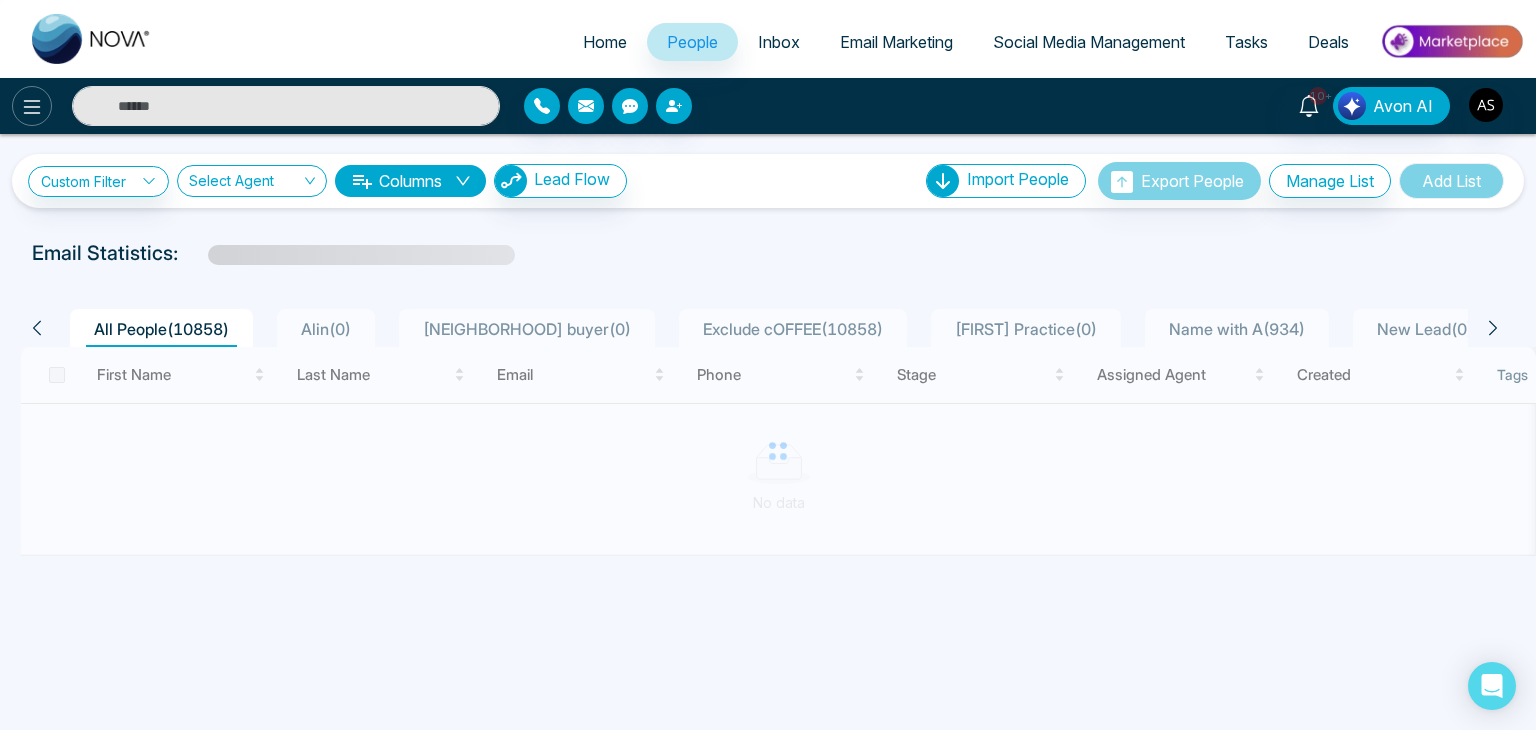 click 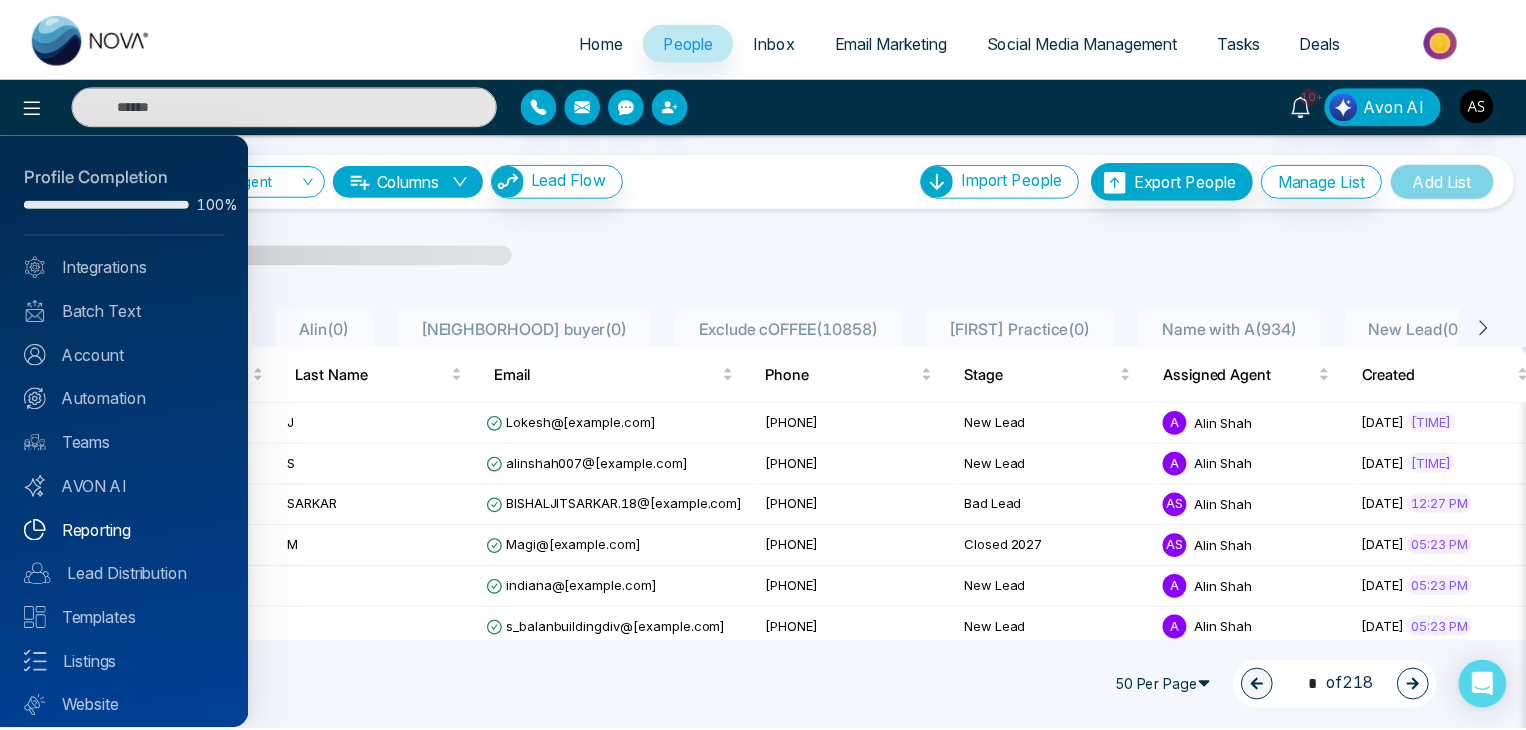 scroll, scrollTop: 56, scrollLeft: 0, axis: vertical 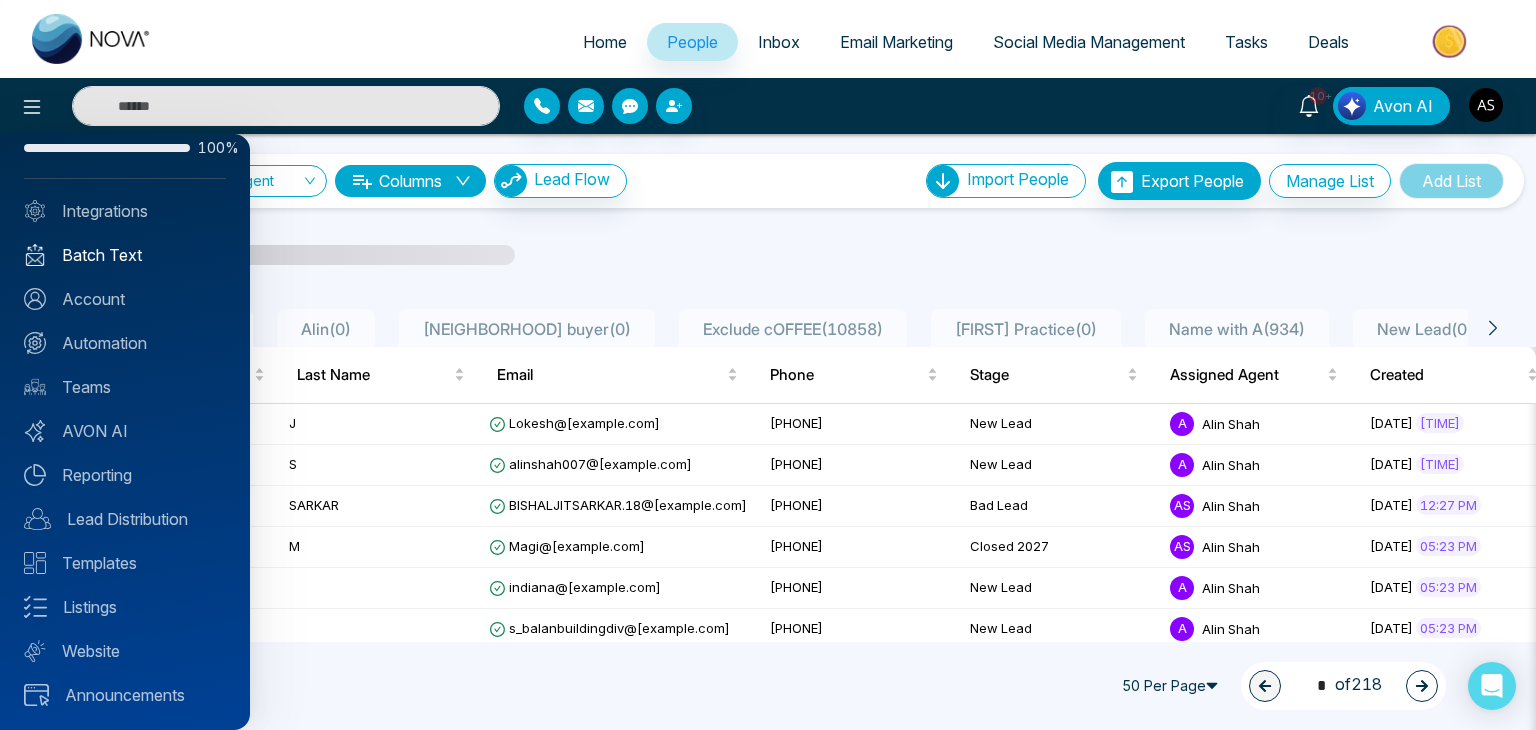 click on "Batch Text" at bounding box center (125, 255) 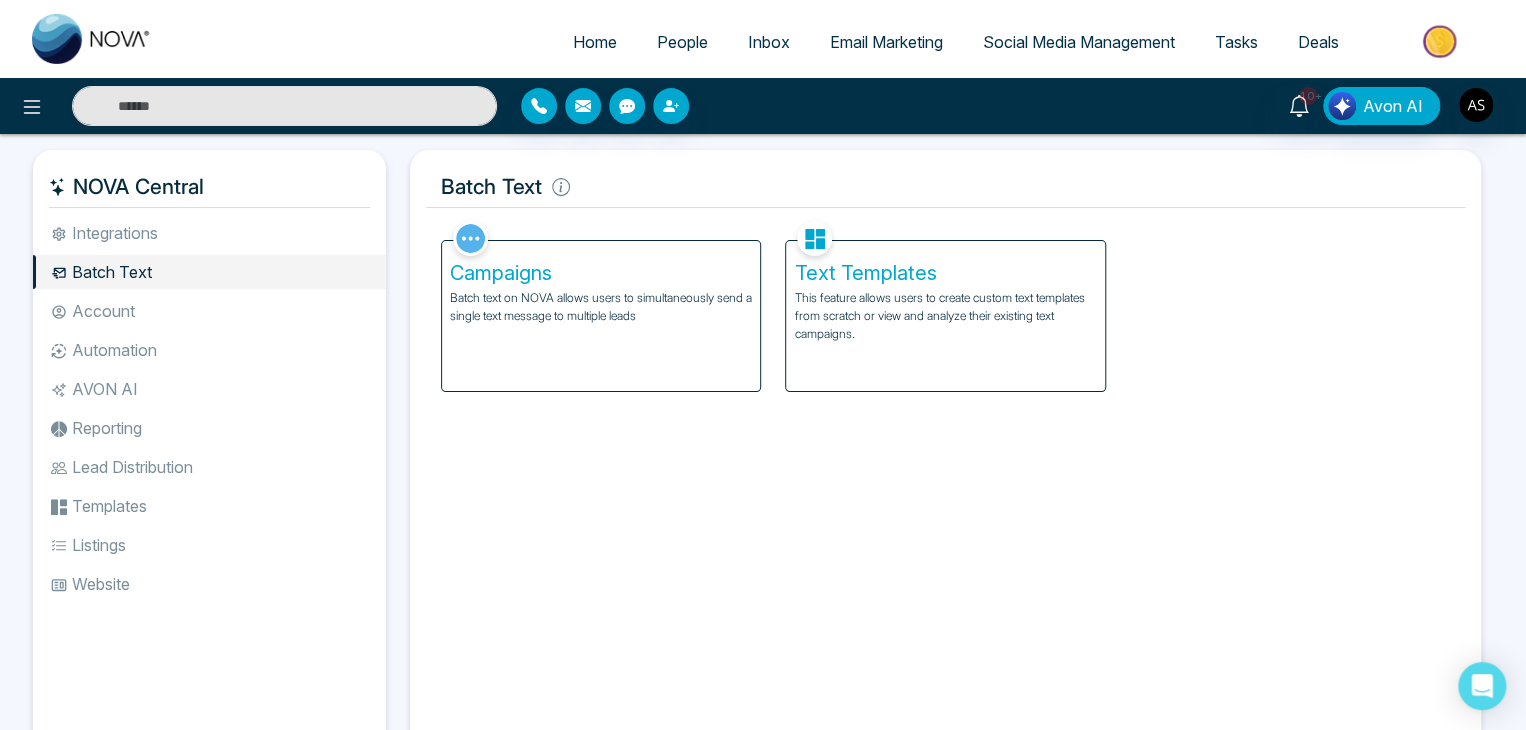 click on "Batch text on NOVA allows users to simultaneously send a single text message to multiple leads" at bounding box center [601, 307] 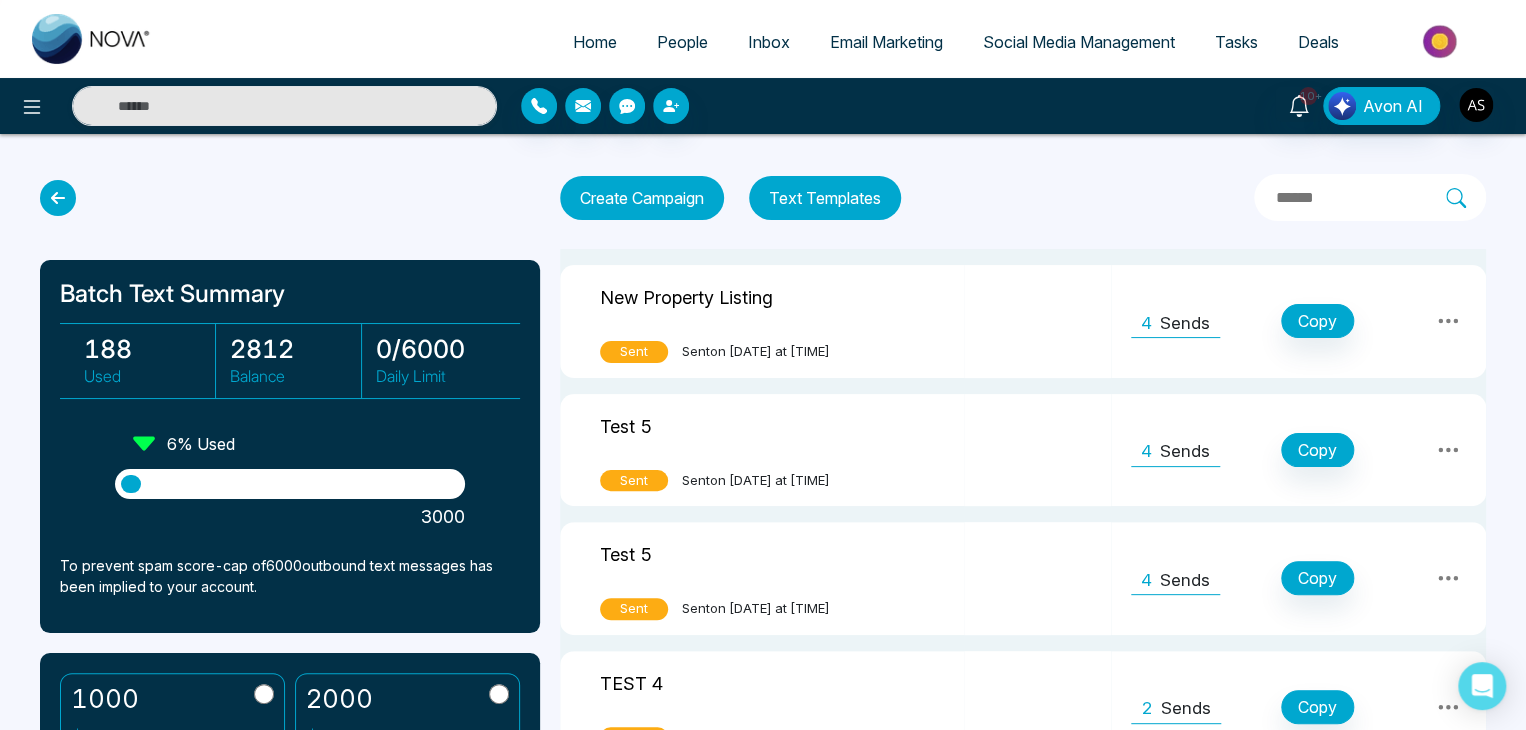 click on "People" at bounding box center [682, 42] 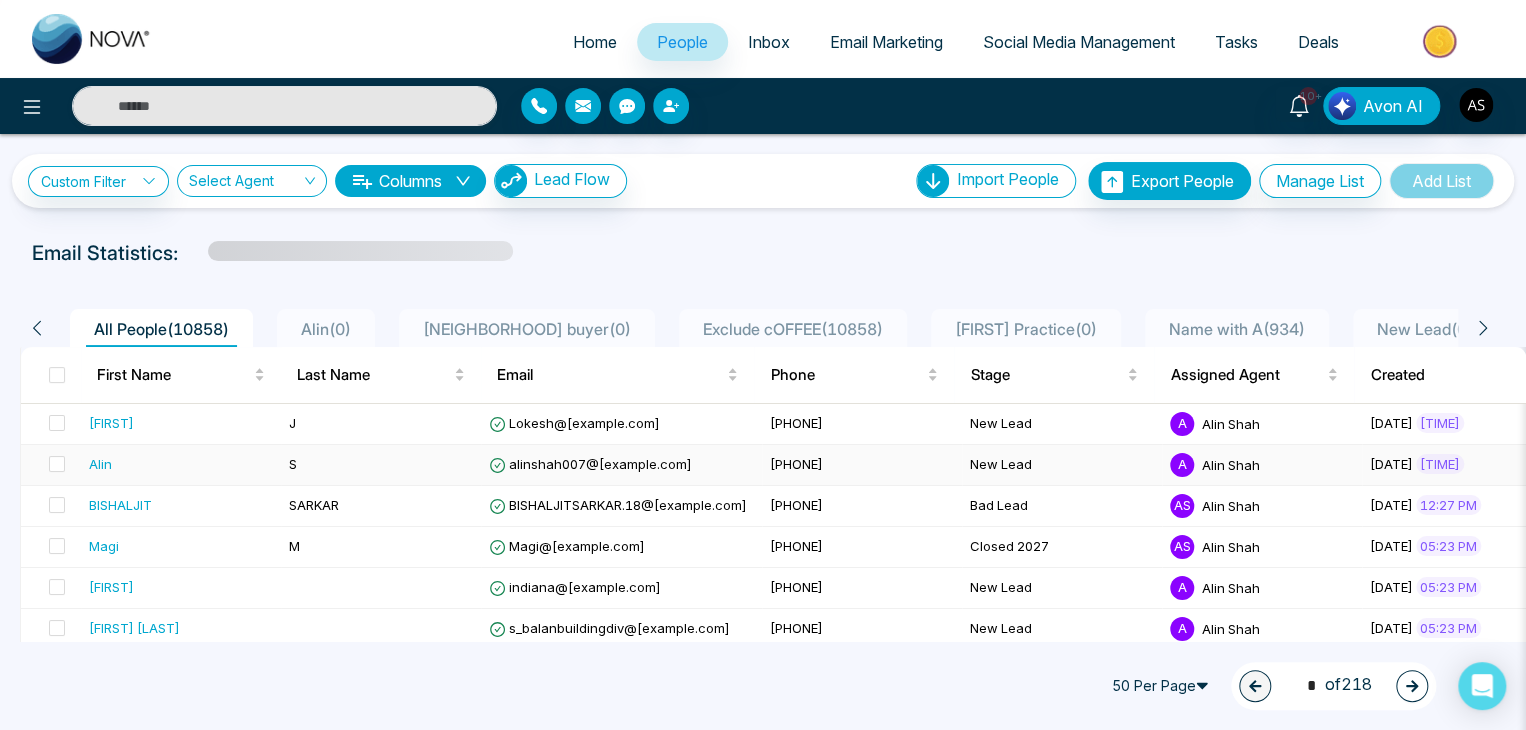 click on "alinshah007@gmail.com" at bounding box center (621, 465) 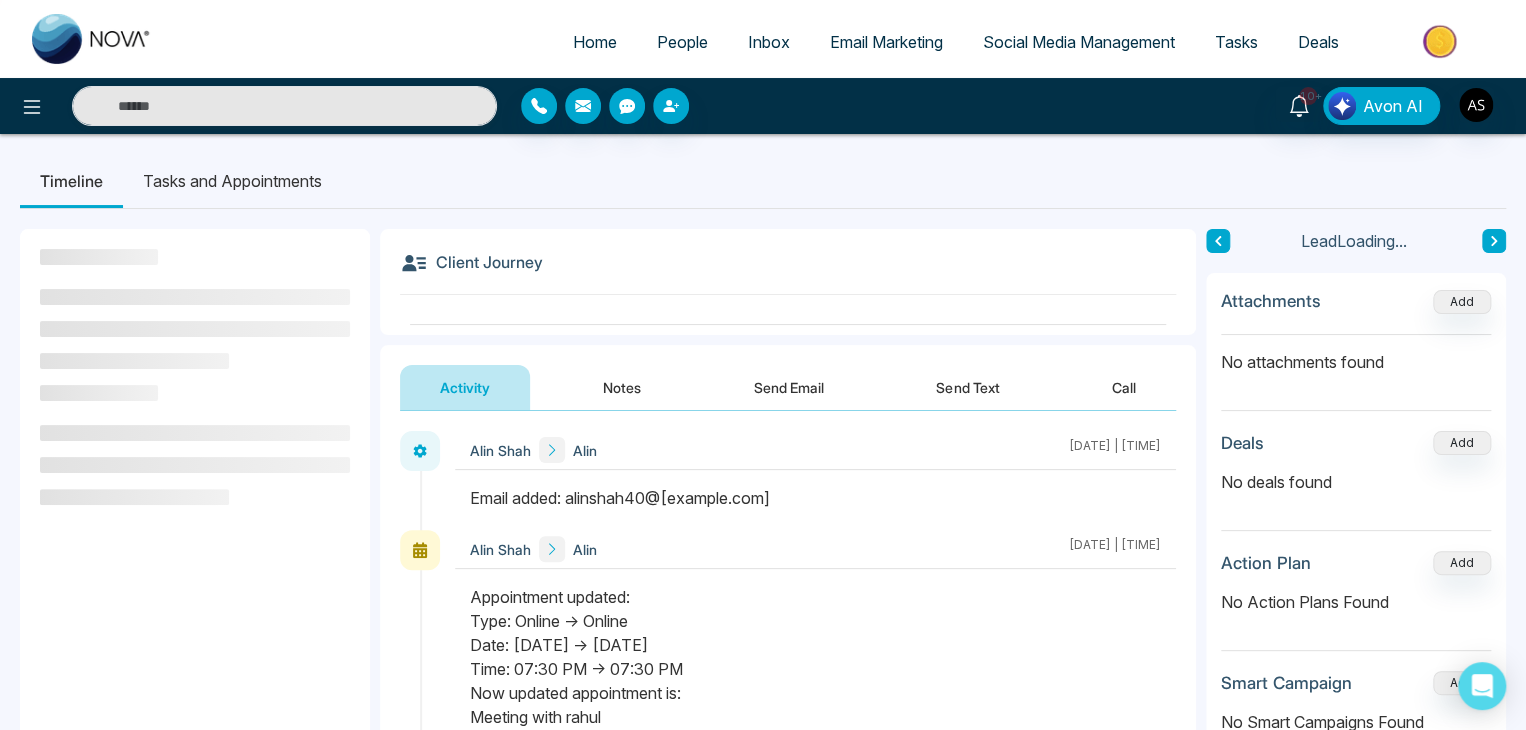 click on "Send Email" at bounding box center (789, 387) 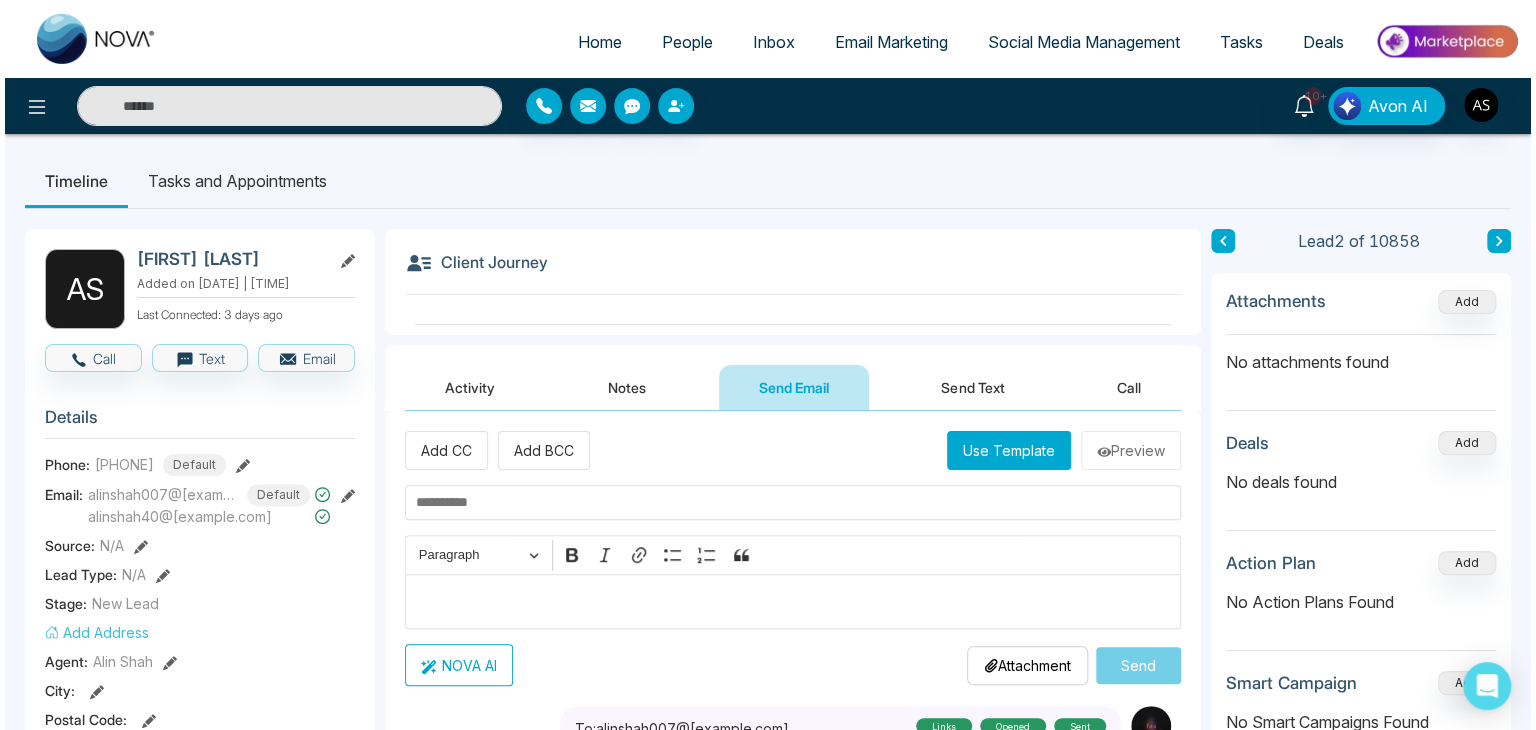 scroll, scrollTop: 80, scrollLeft: 0, axis: vertical 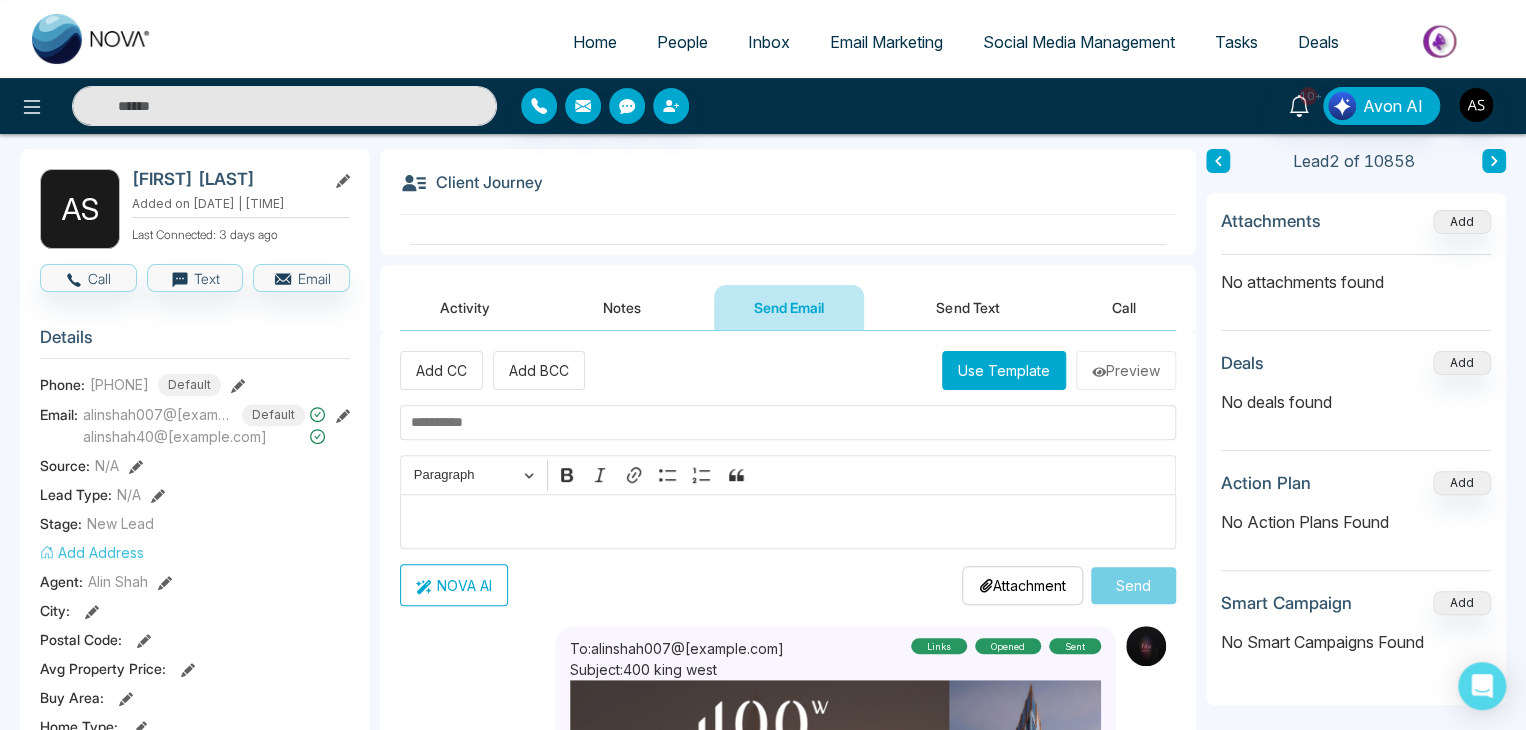 click on "Use Template" at bounding box center [1004, 370] 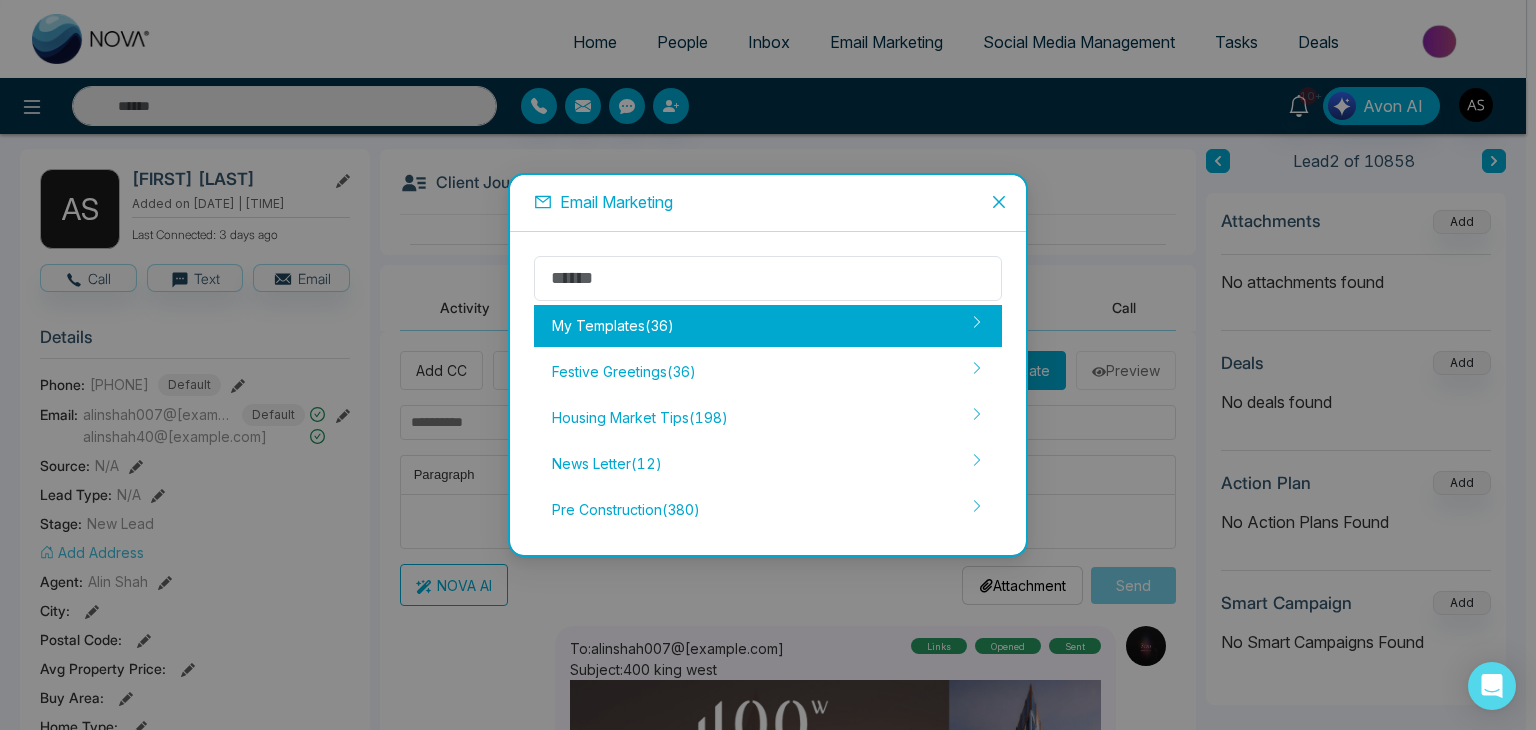 click on "My Templates  ( 36 )" at bounding box center (768, 326) 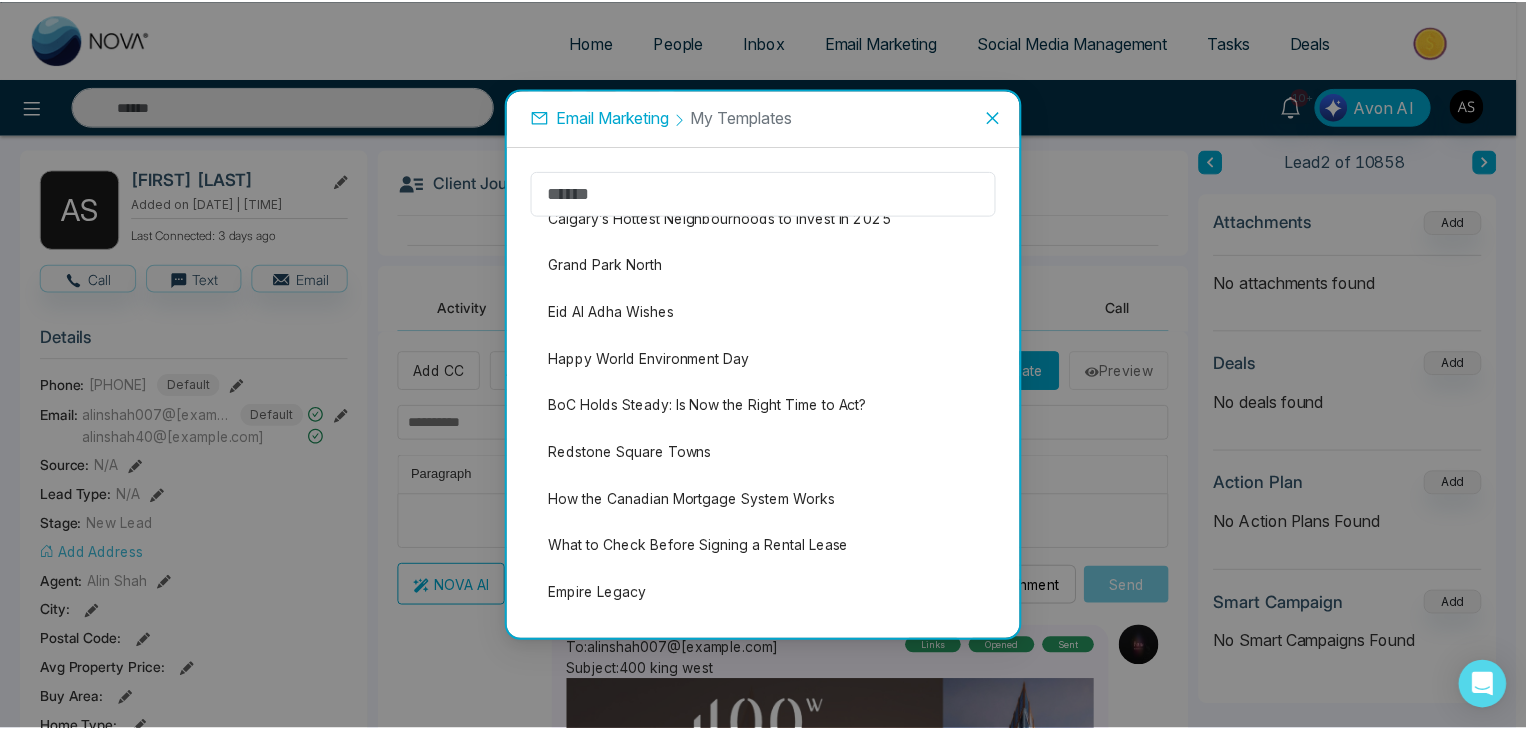 scroll, scrollTop: 1572, scrollLeft: 0, axis: vertical 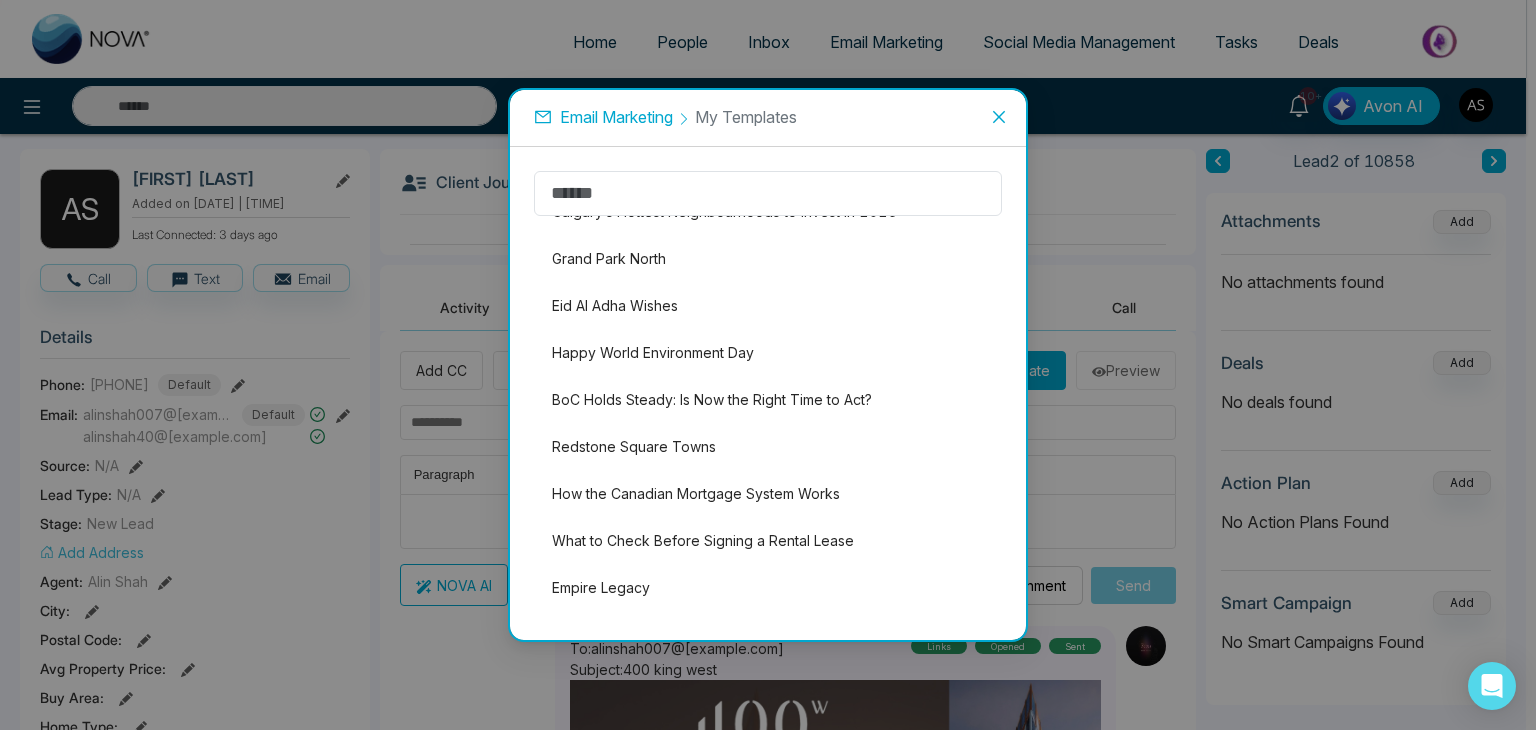 click 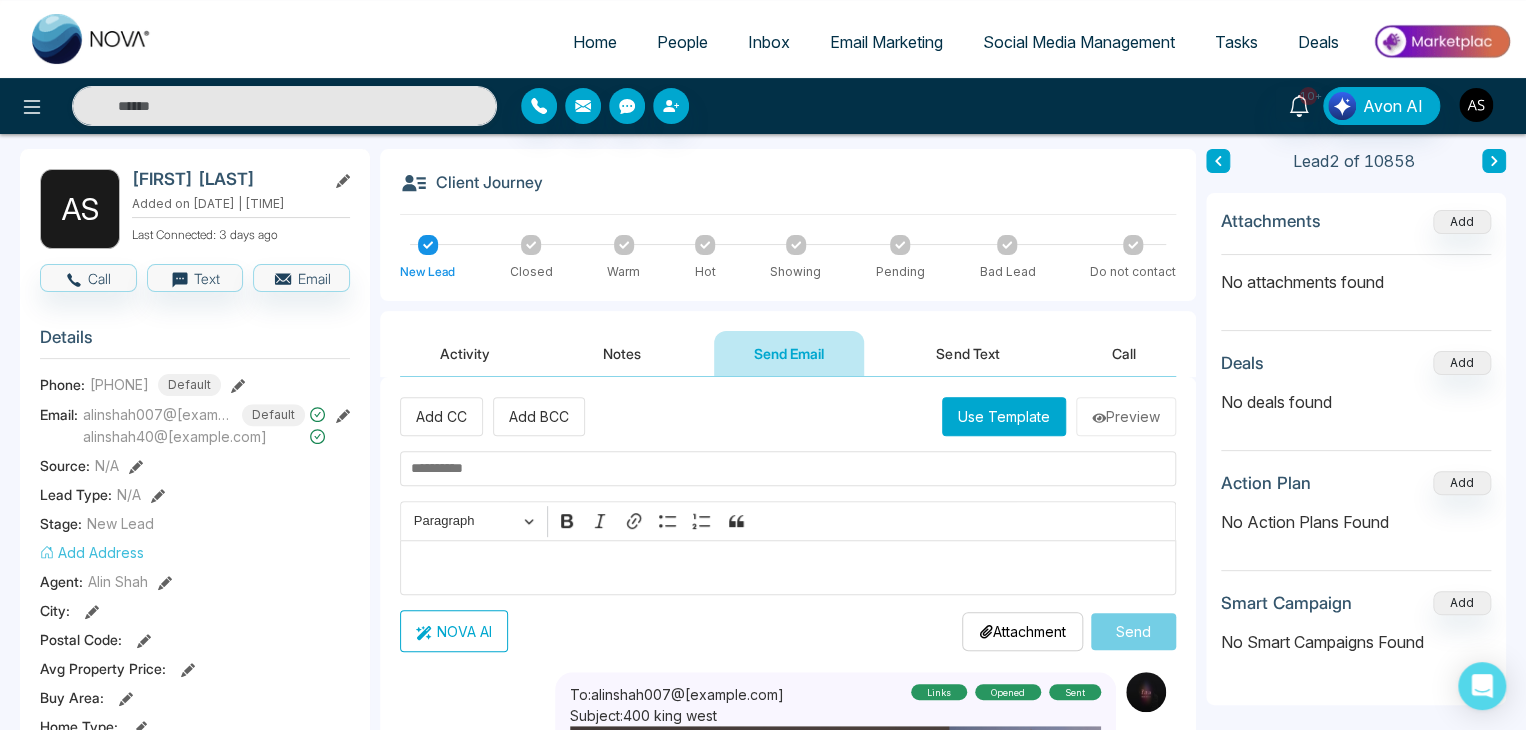 click at bounding box center [1476, 105] 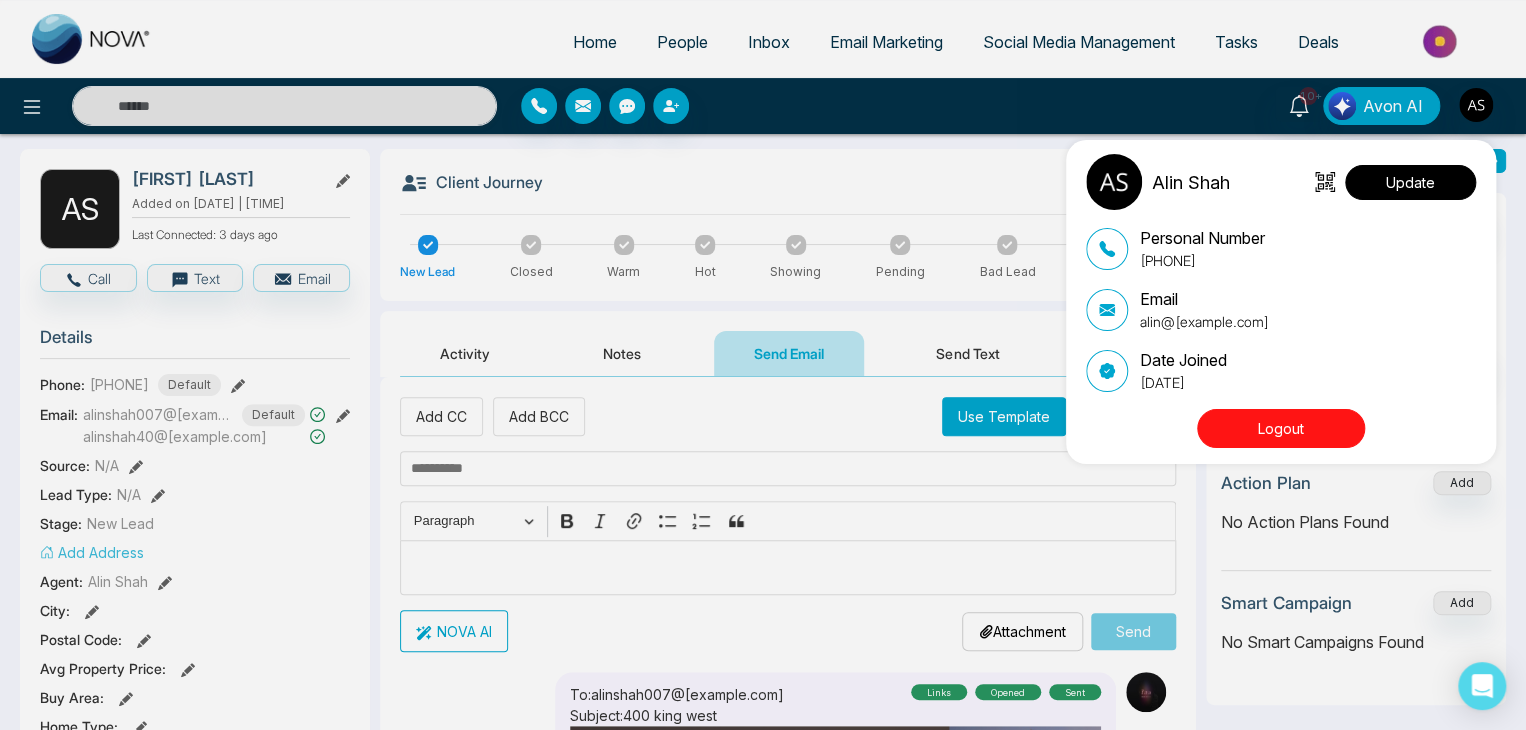 click on "Update" at bounding box center [1410, 182] 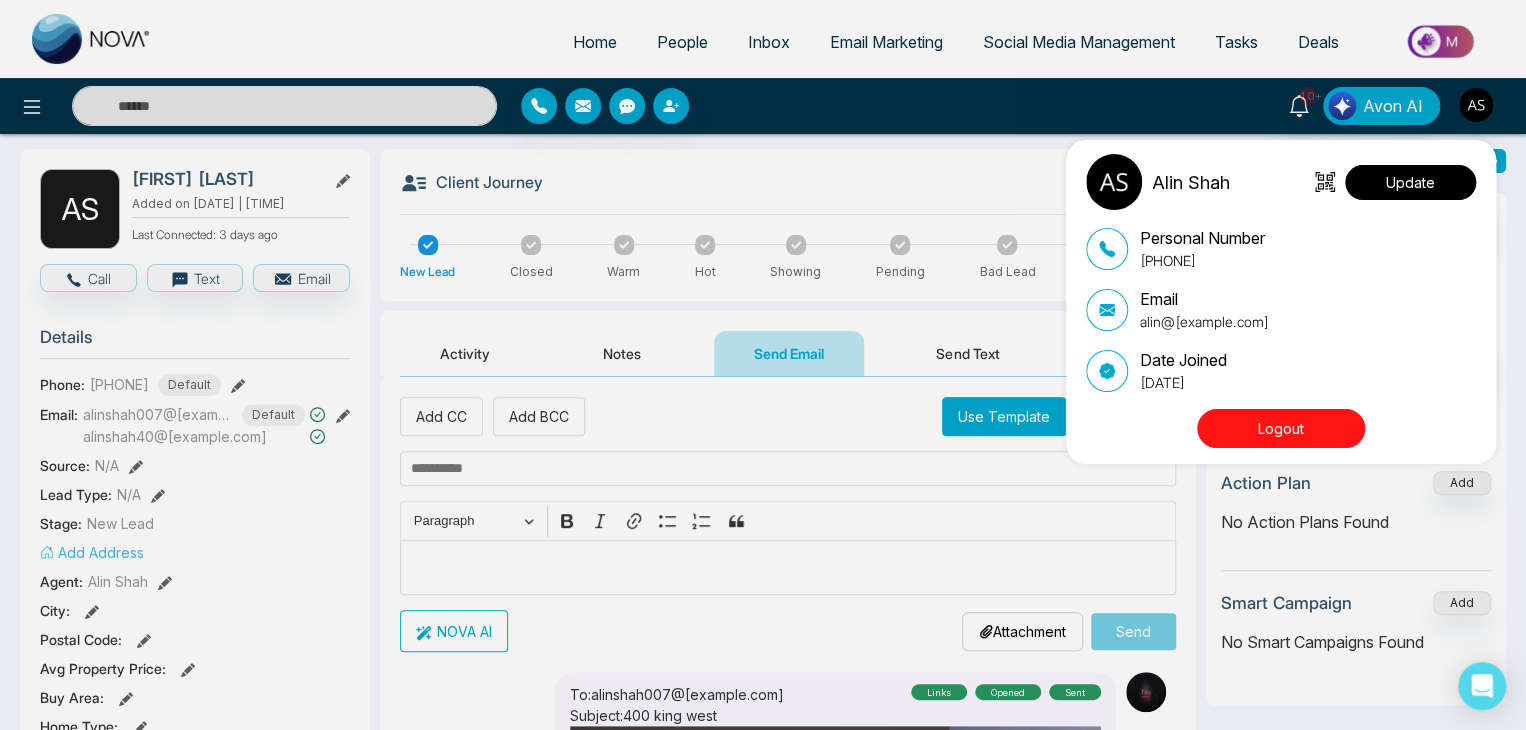 select 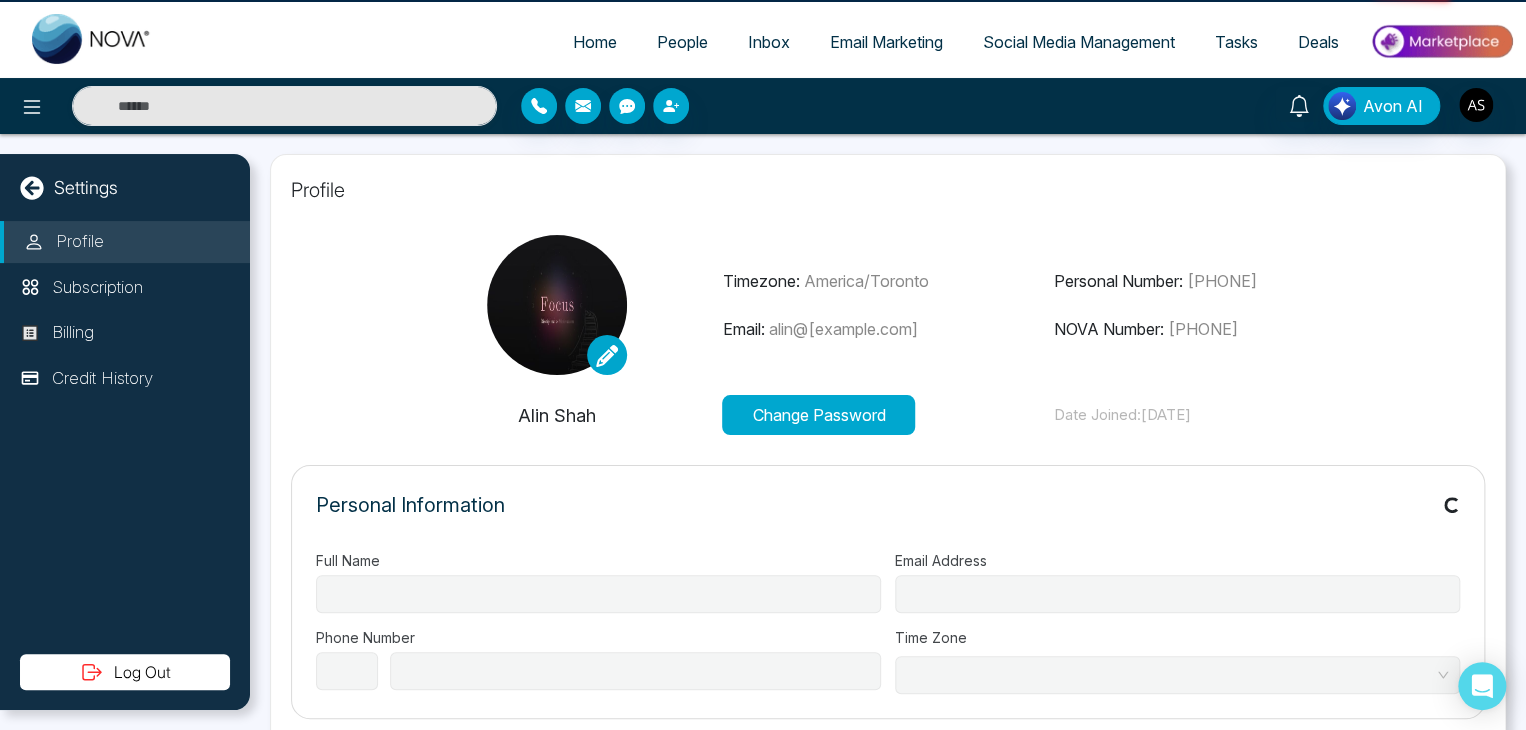 type on "*********" 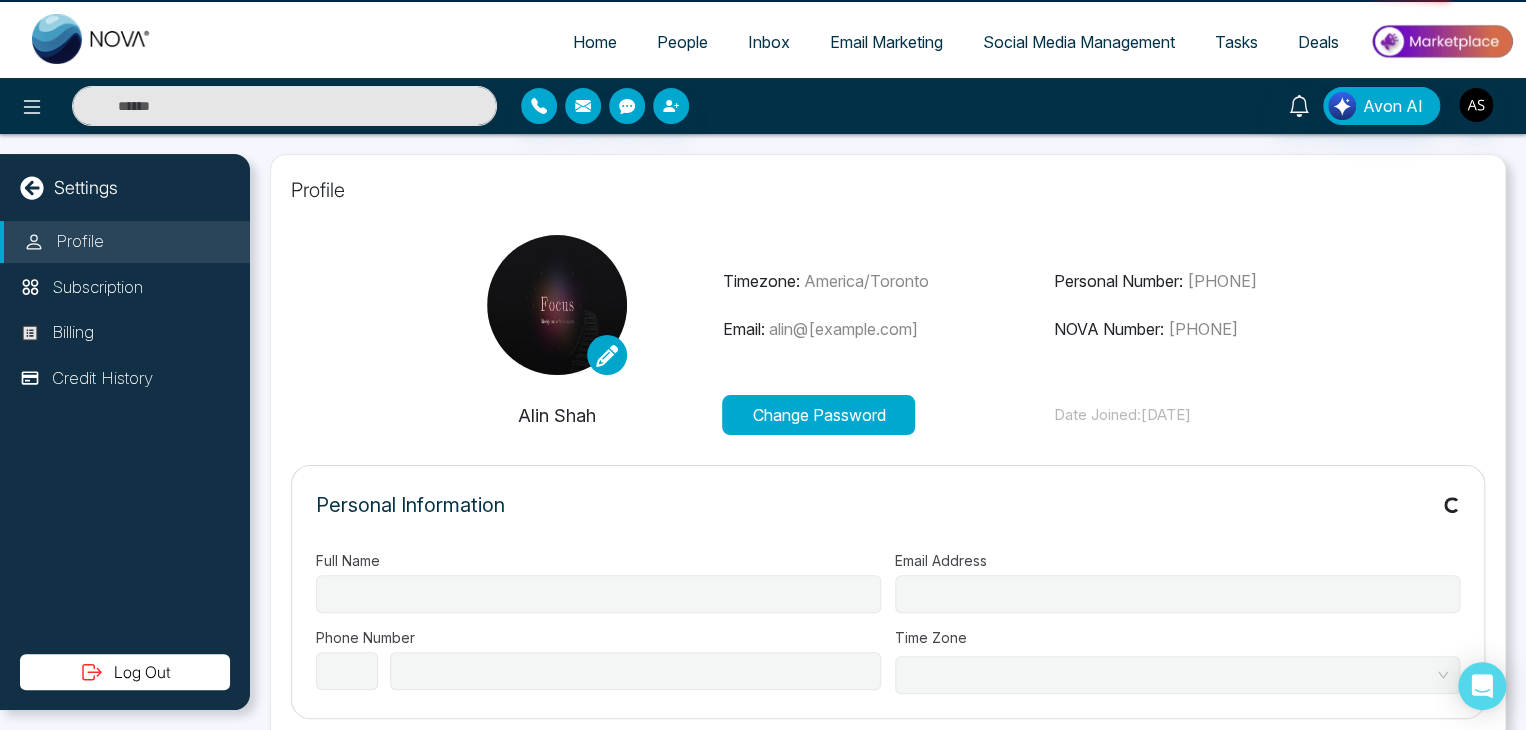 type on "**********" 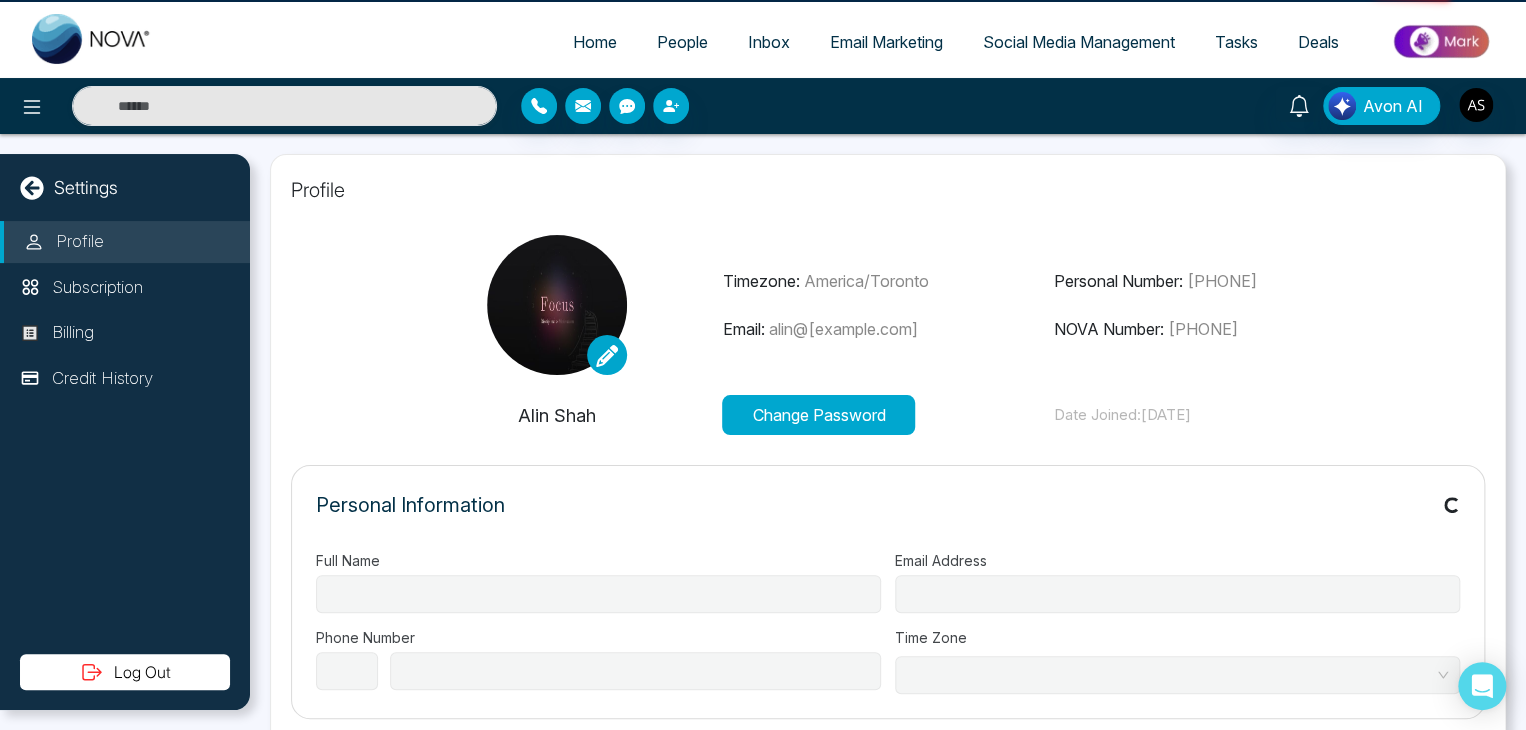 type on "**********" 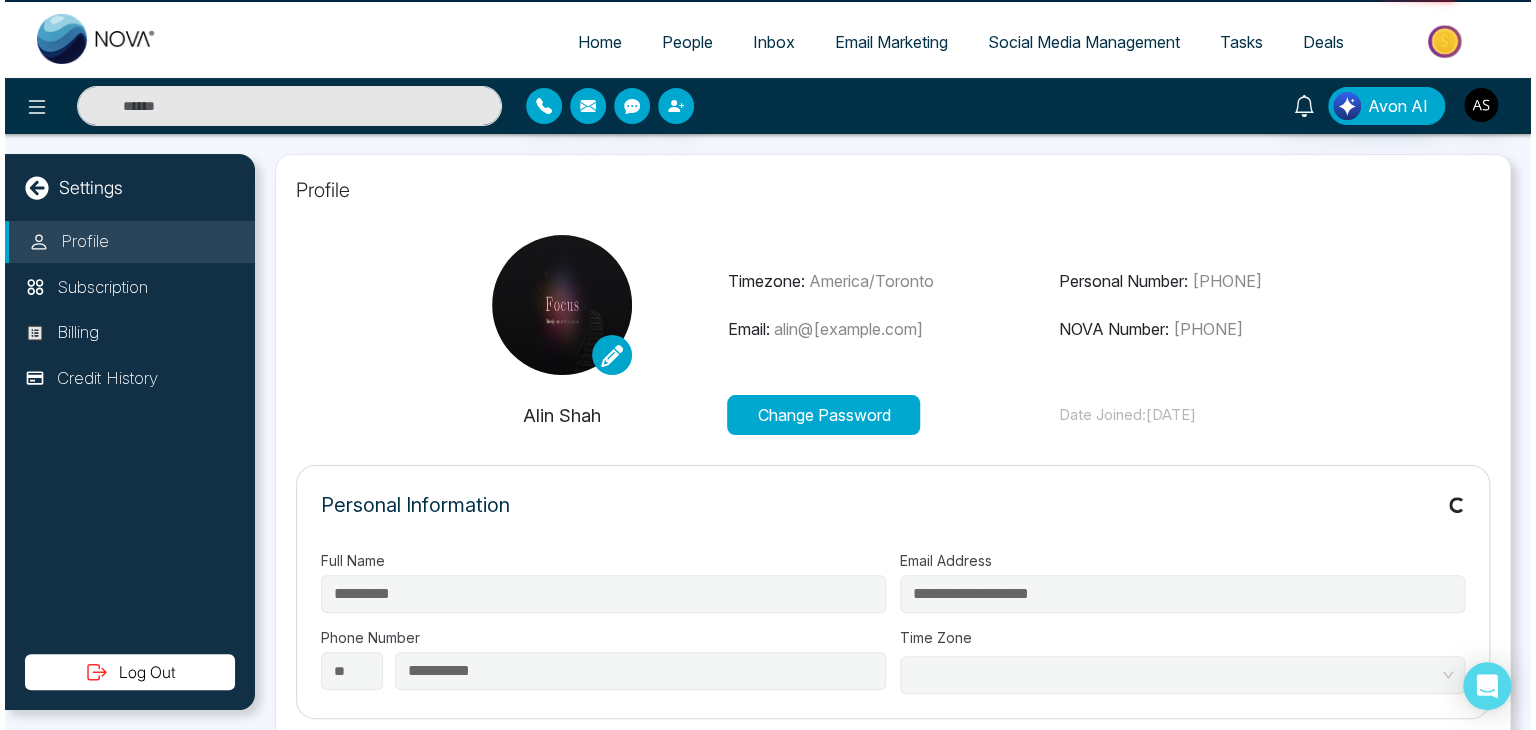 scroll, scrollTop: 0, scrollLeft: 0, axis: both 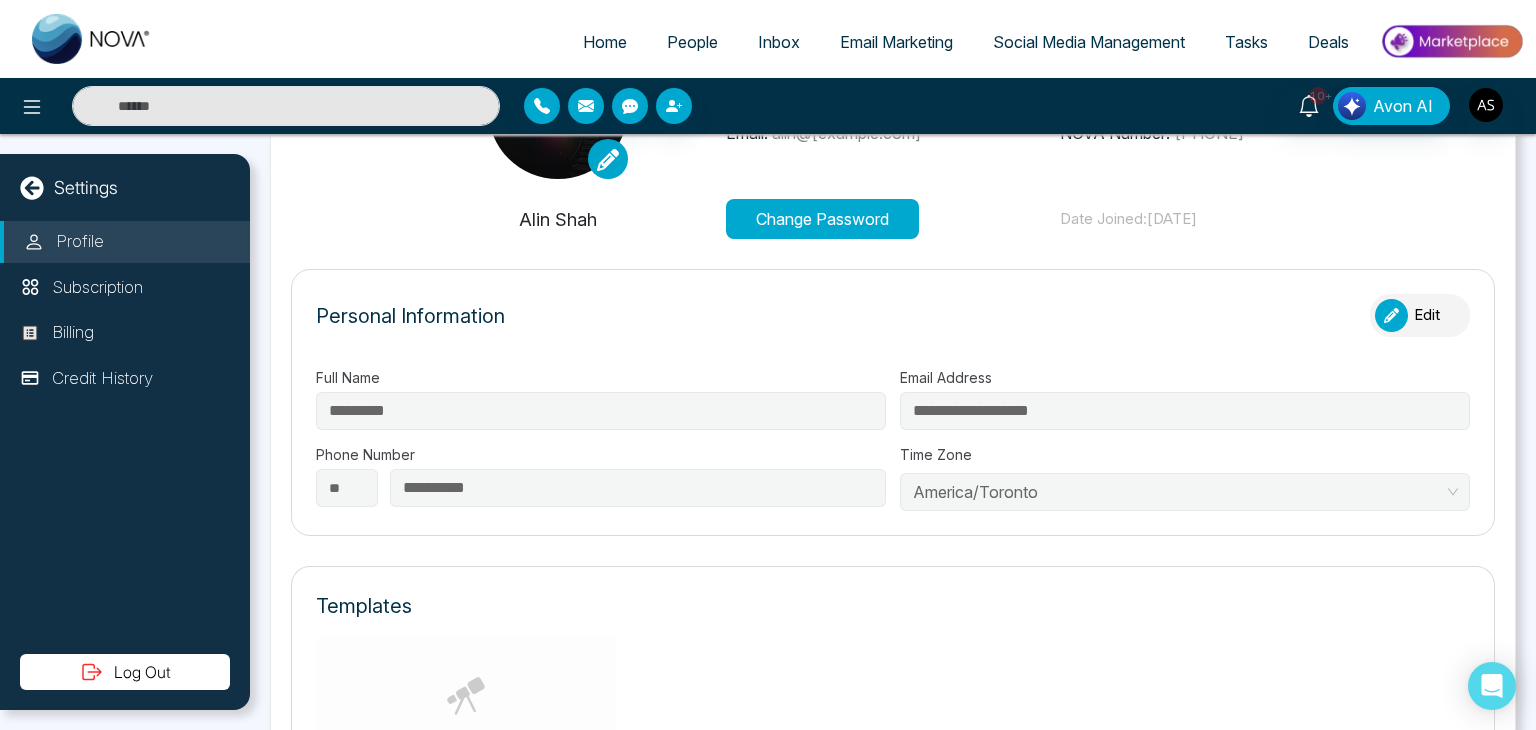 click 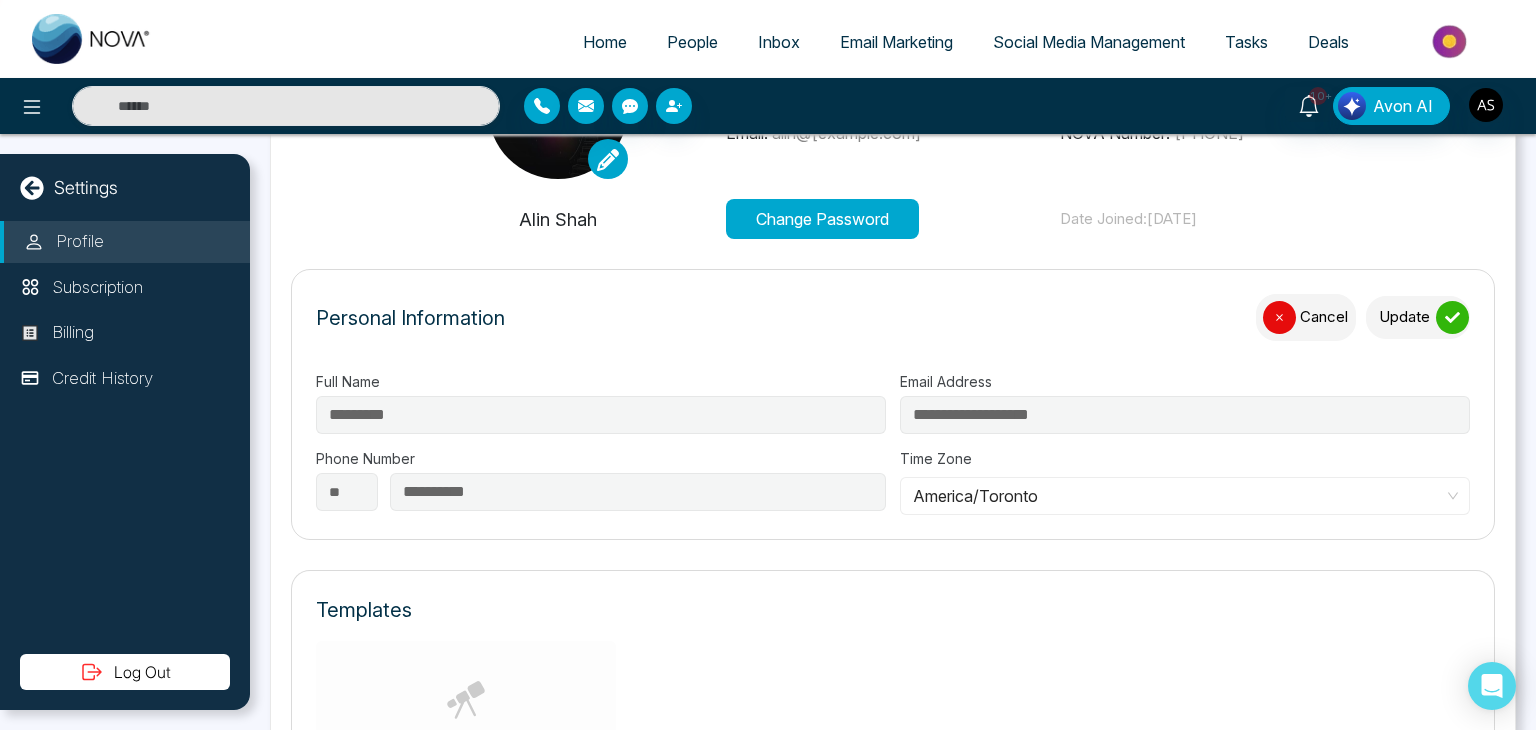 click on "Update" at bounding box center (1418, 317) 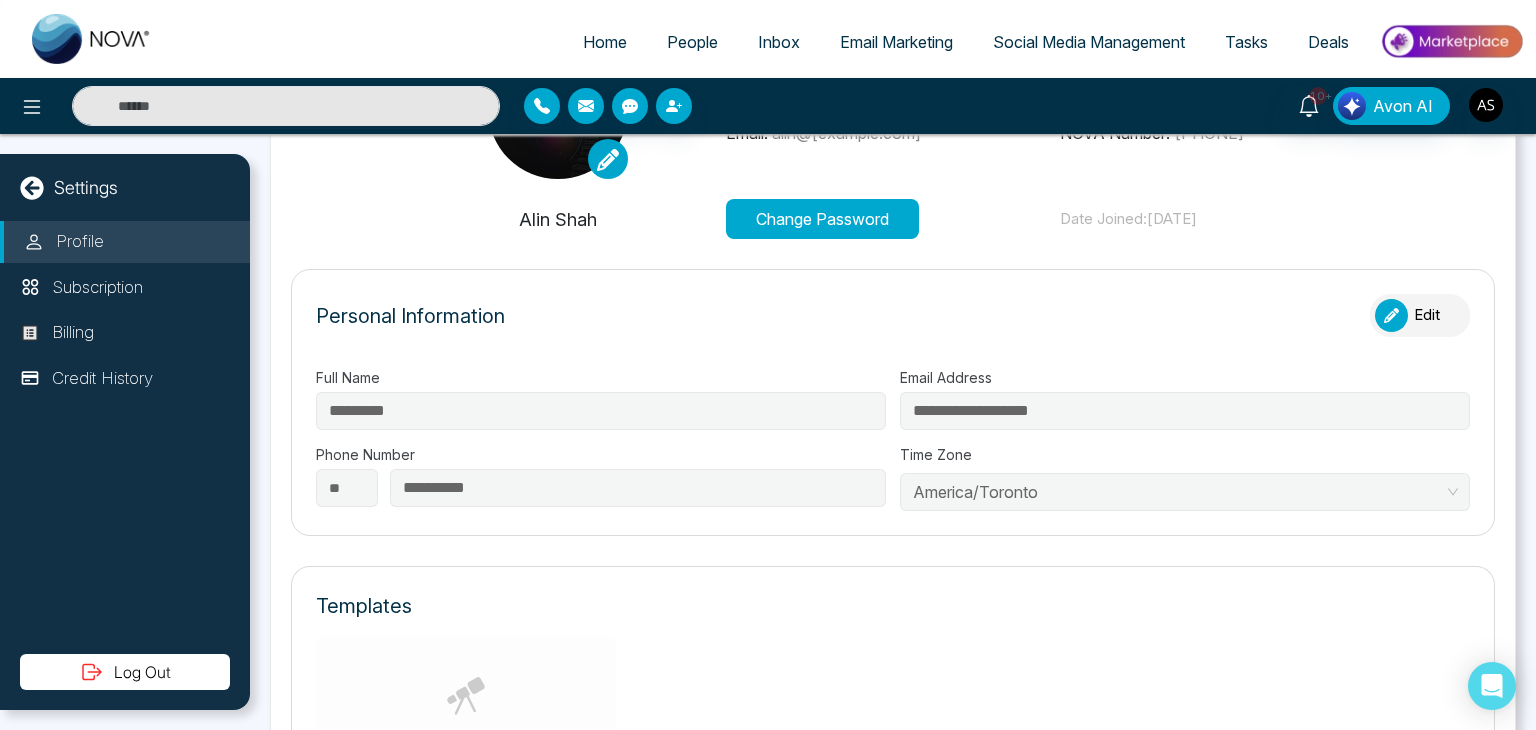 click on "Home" at bounding box center (605, 42) 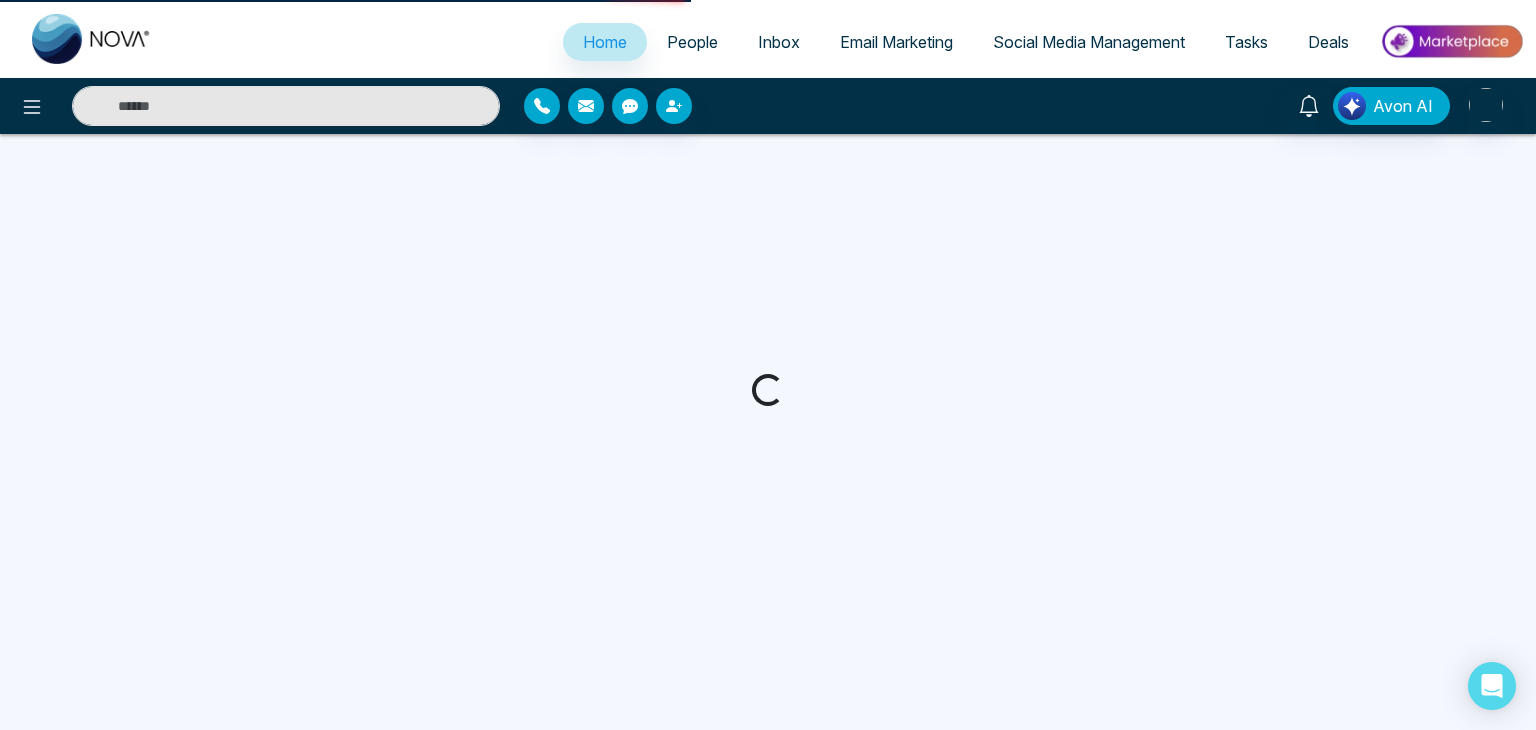 select on "*" 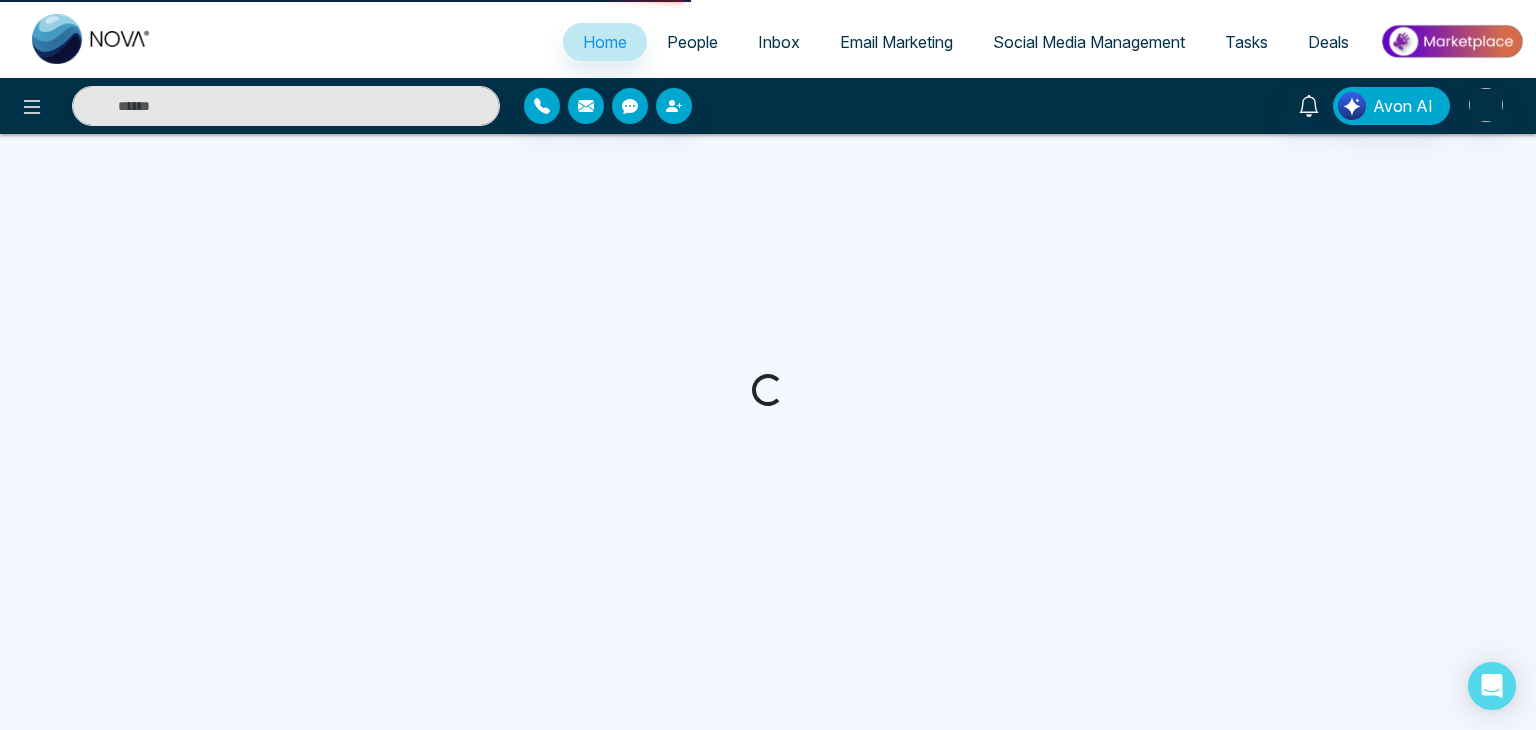 select on "*" 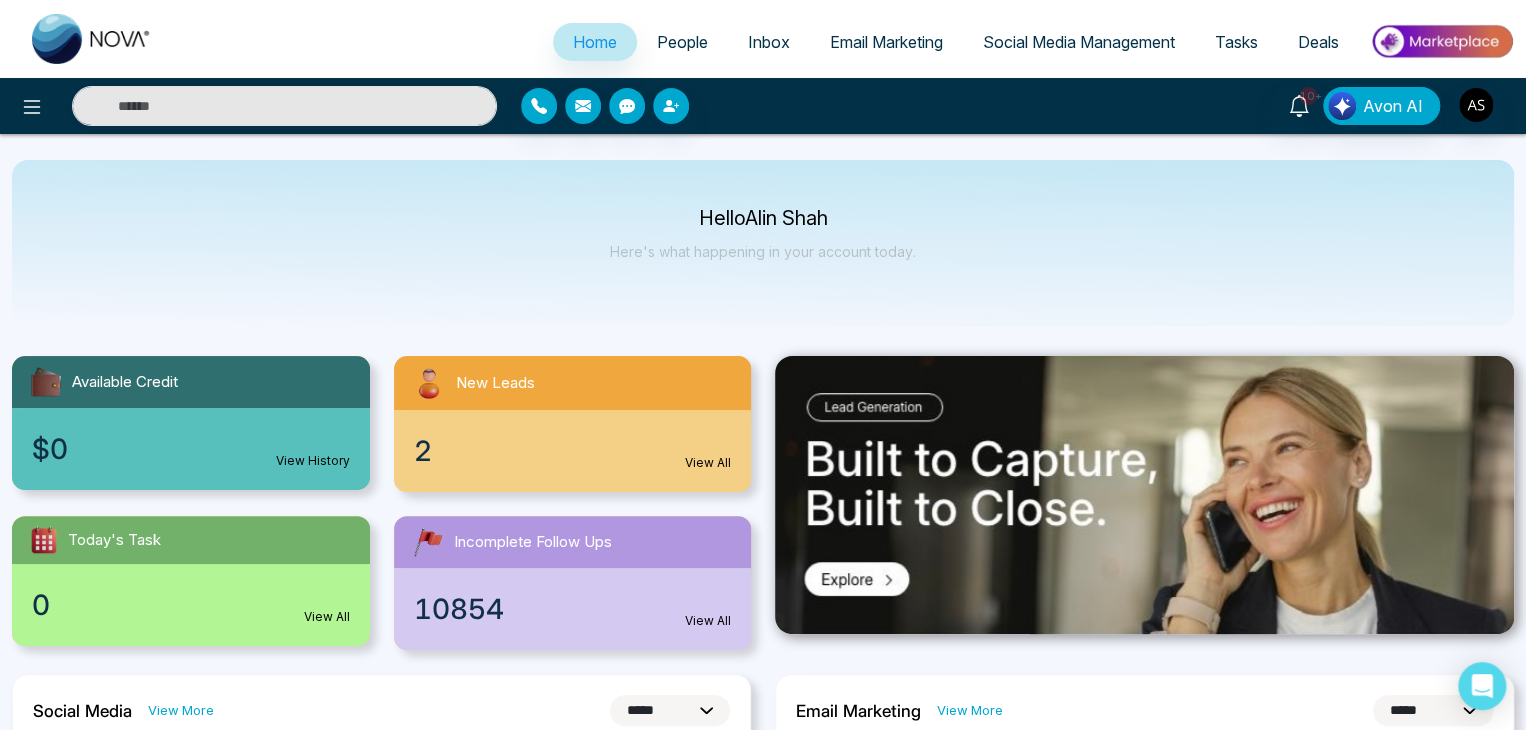 click on "Email Marketing" at bounding box center [886, 42] 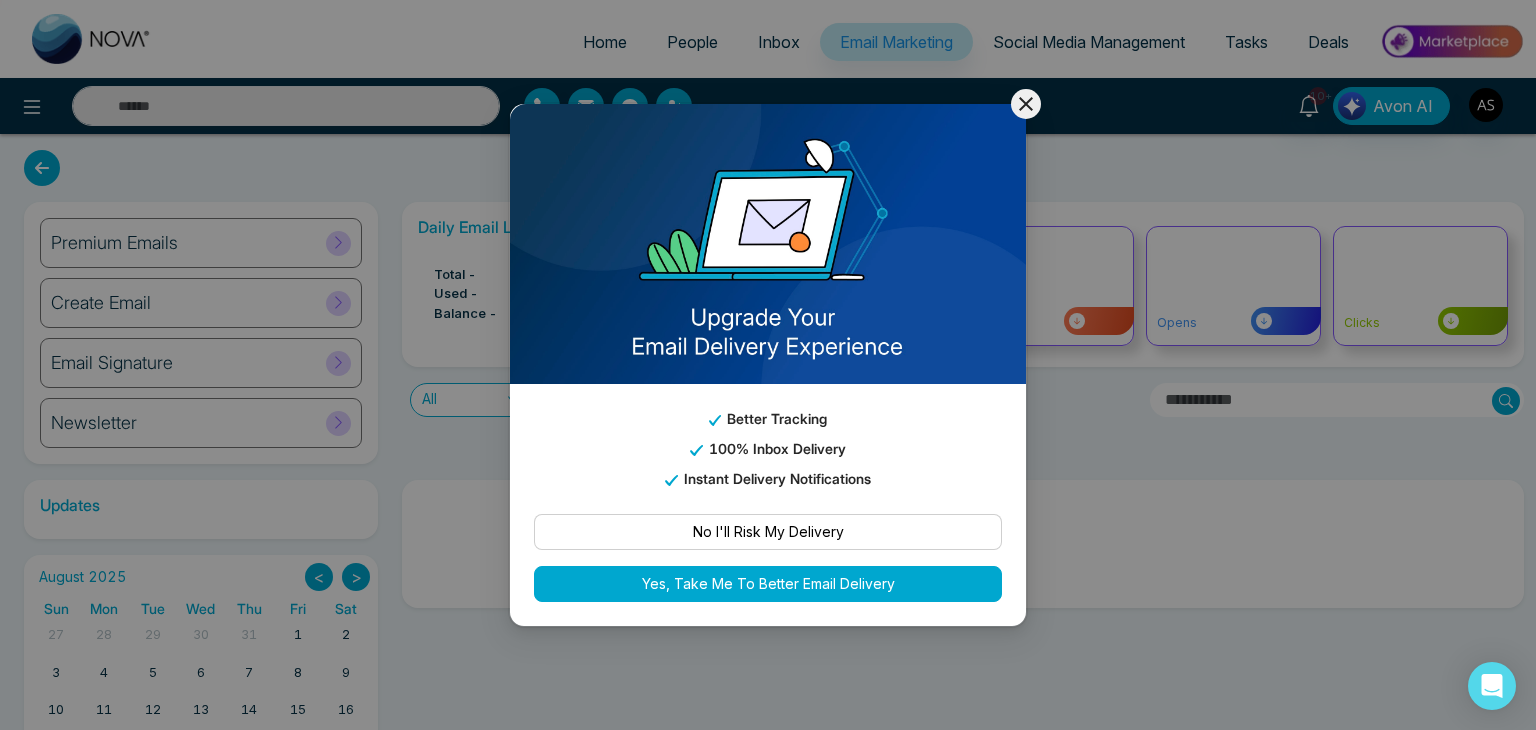 click 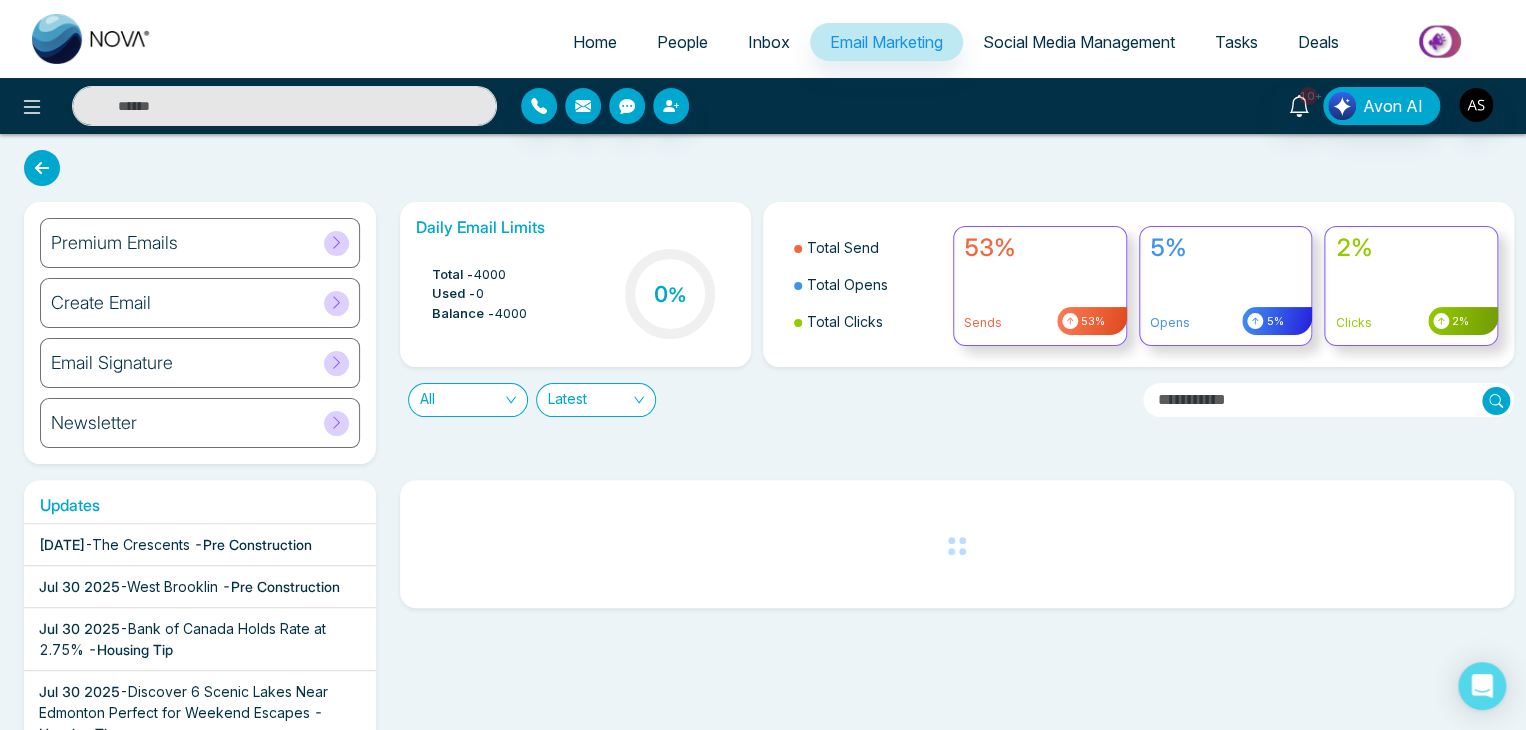 click on "Create Email" at bounding box center (200, 303) 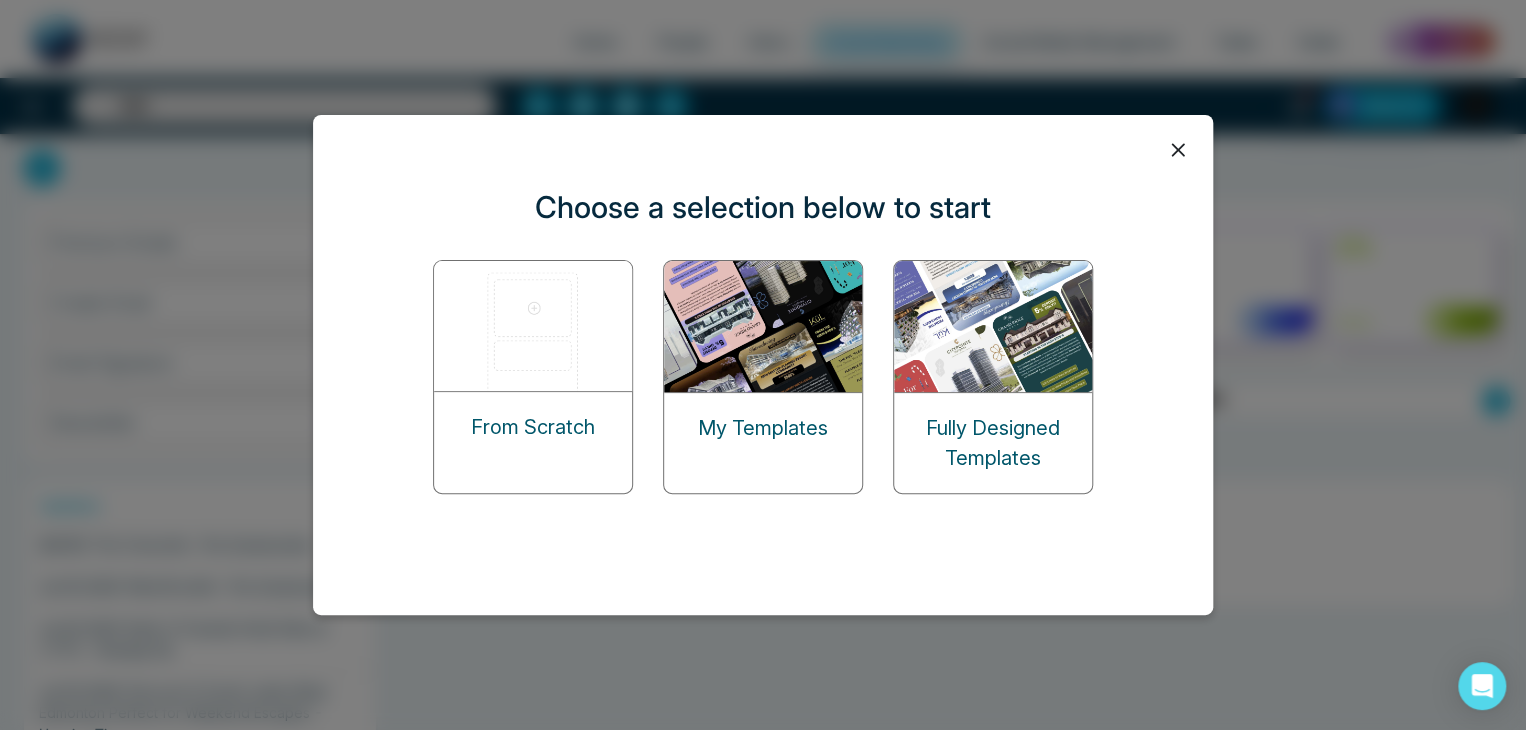 click 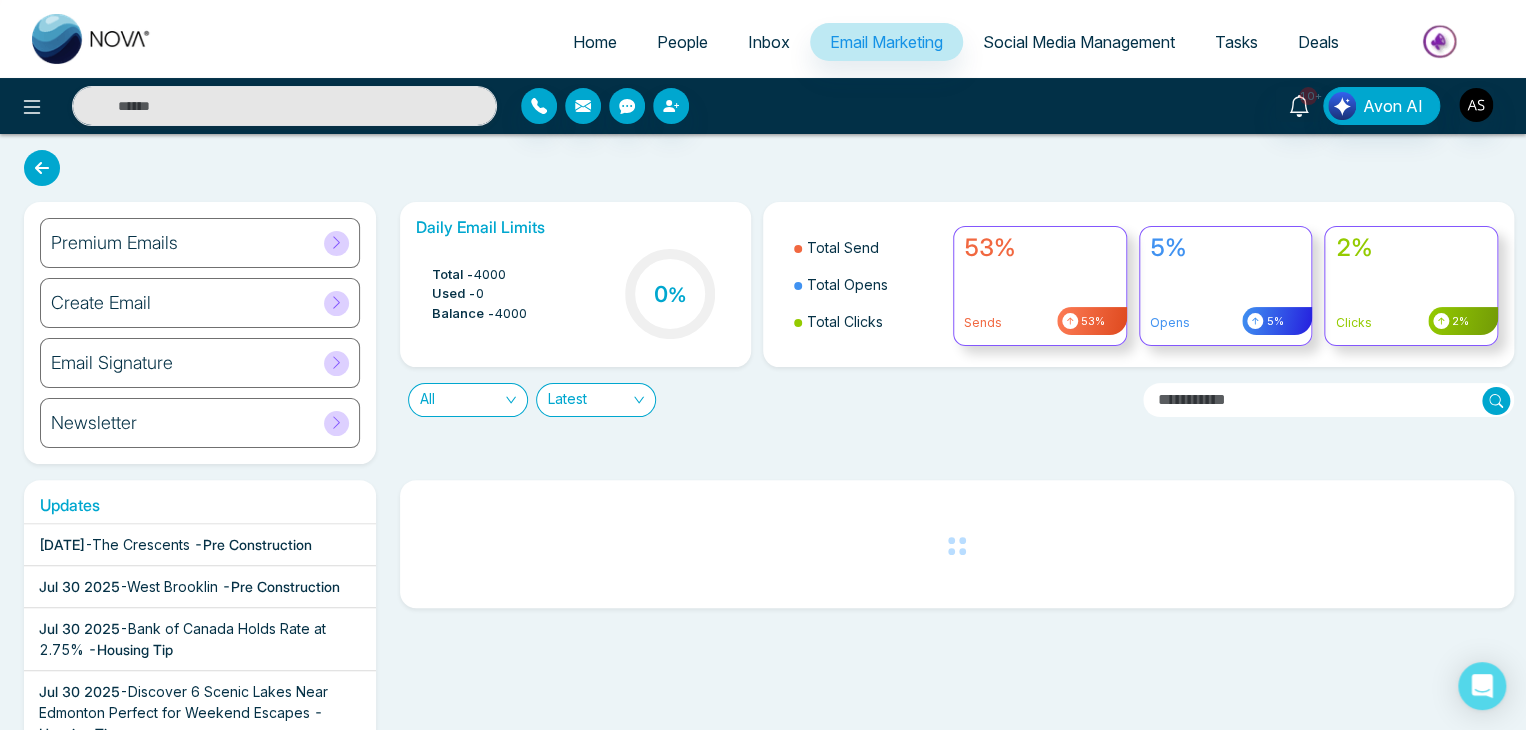 click on "Email Signature" at bounding box center (200, 363) 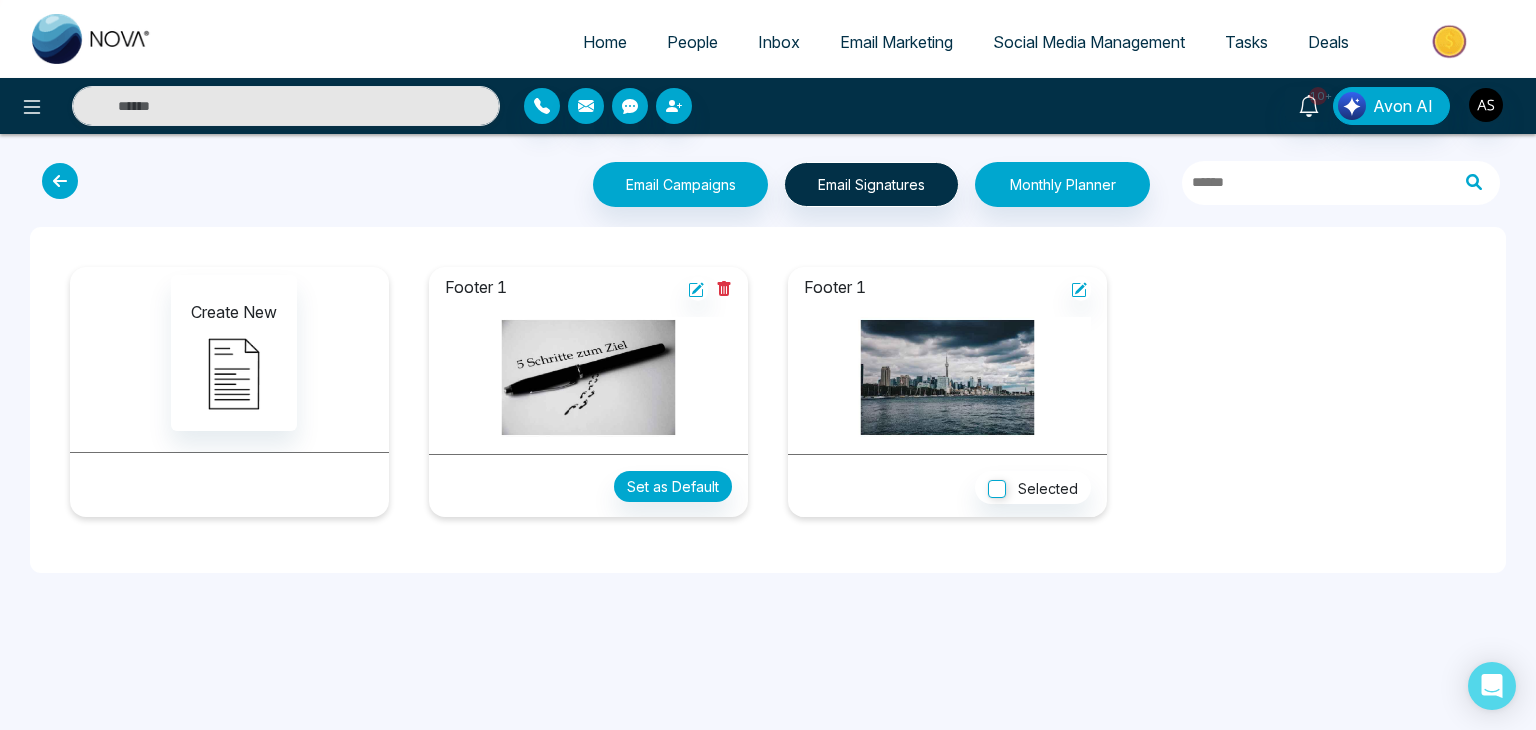 click on "Home" at bounding box center [605, 42] 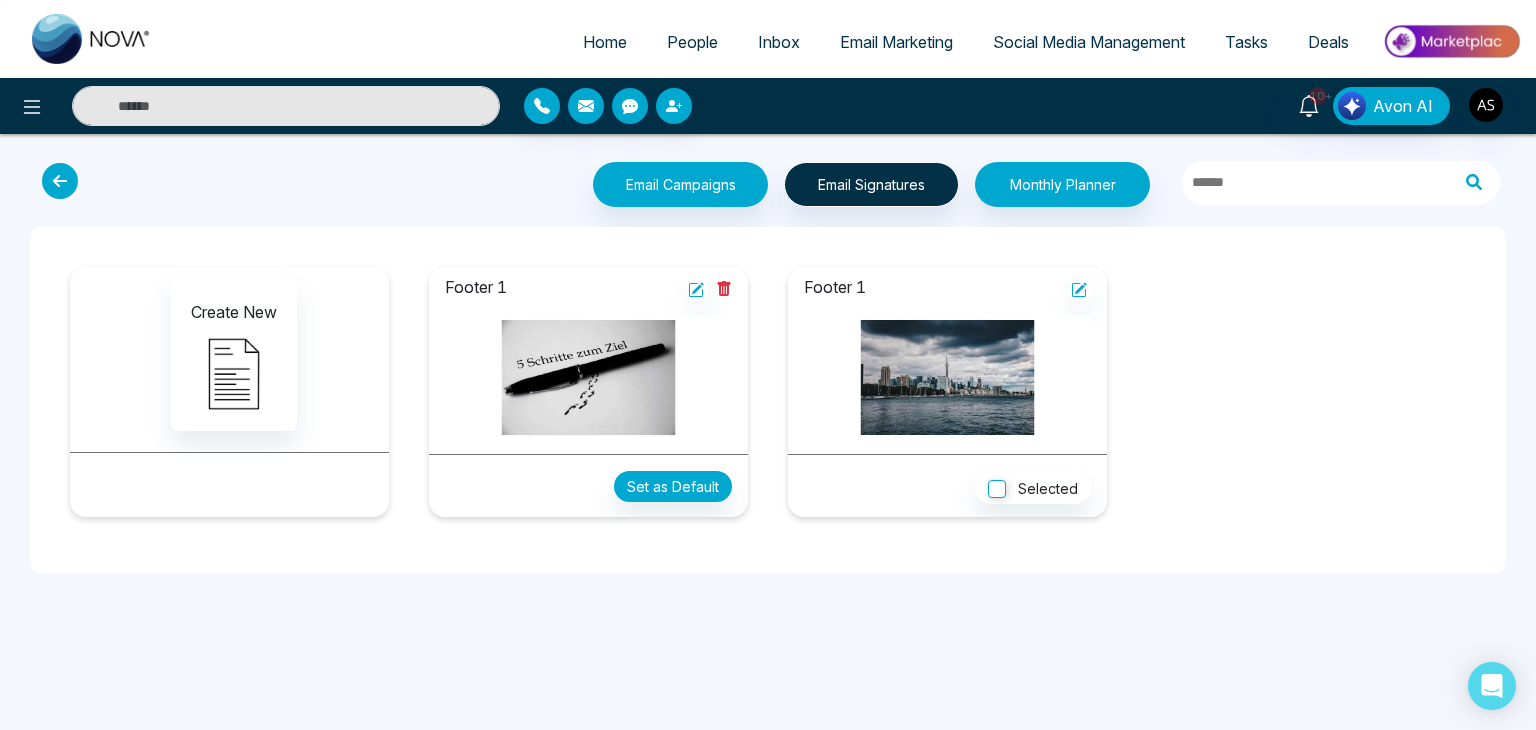 select on "*" 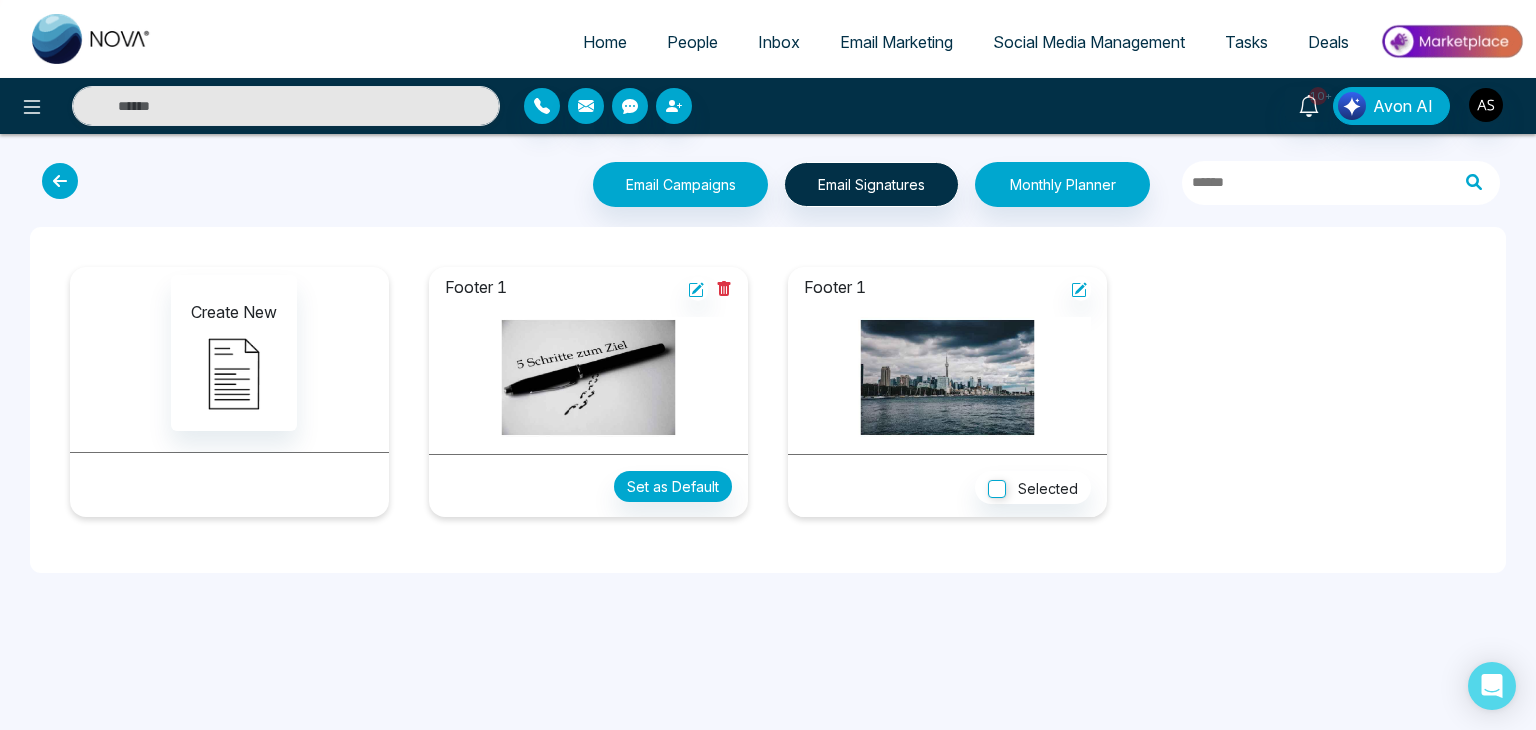 select on "*" 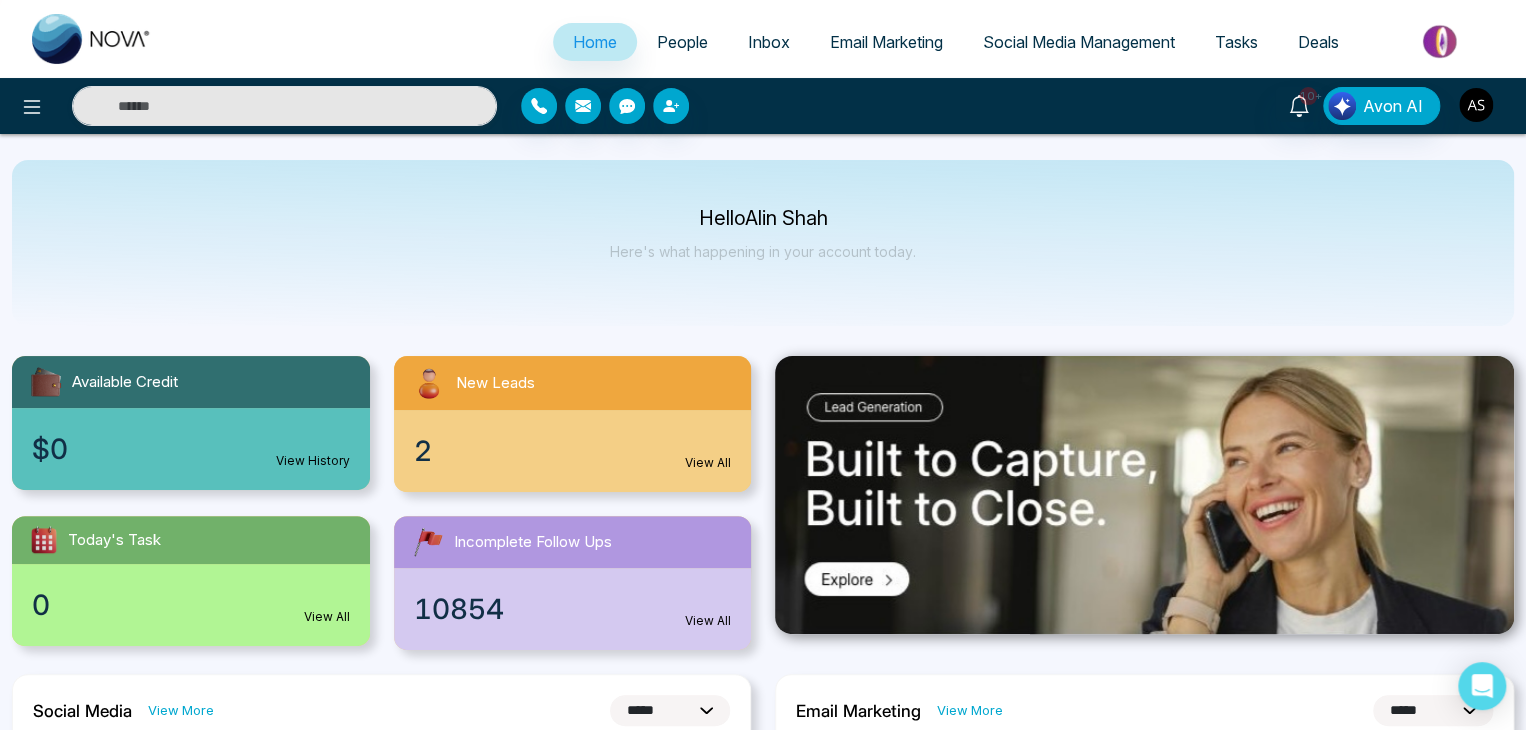 click at bounding box center [1476, 105] 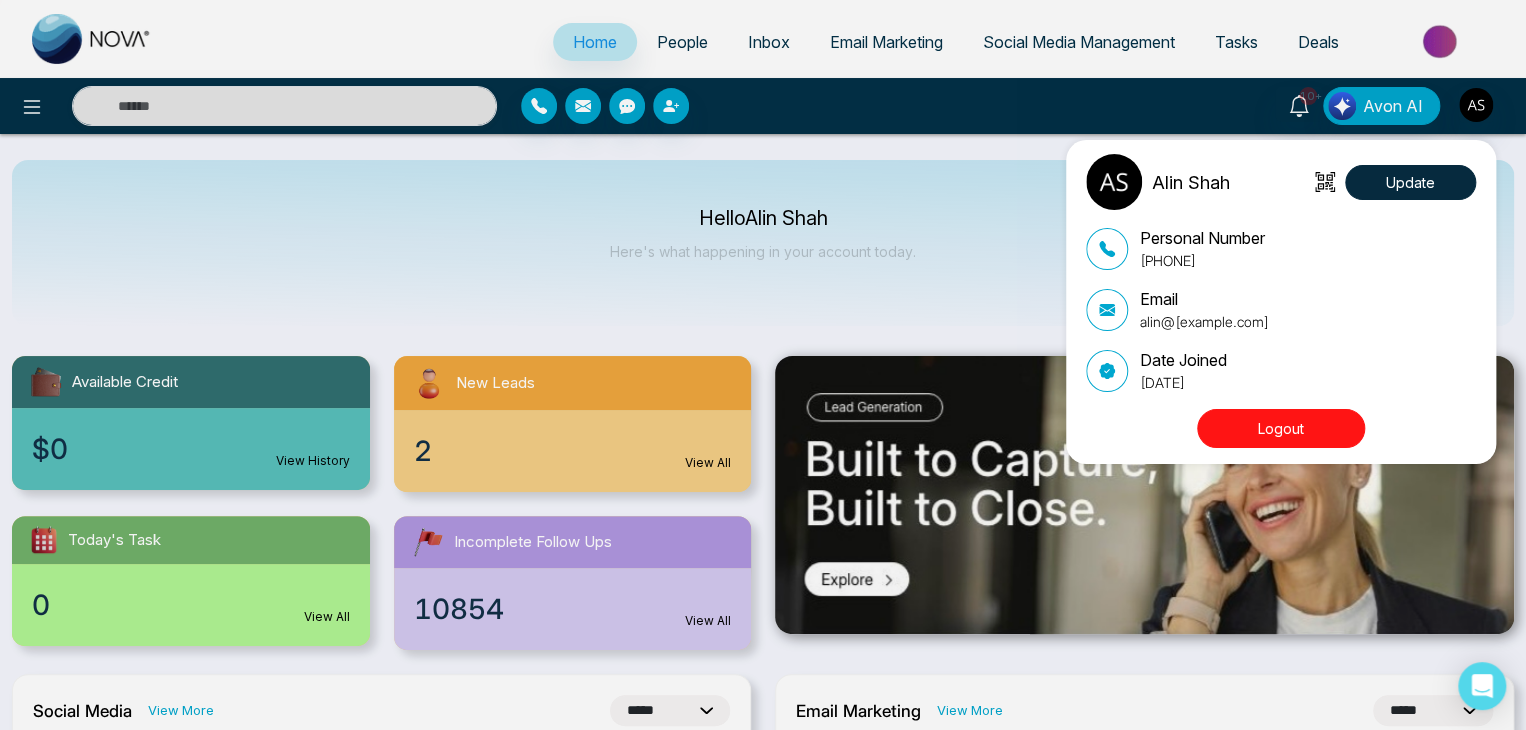 click on "Logout" at bounding box center (1281, 428) 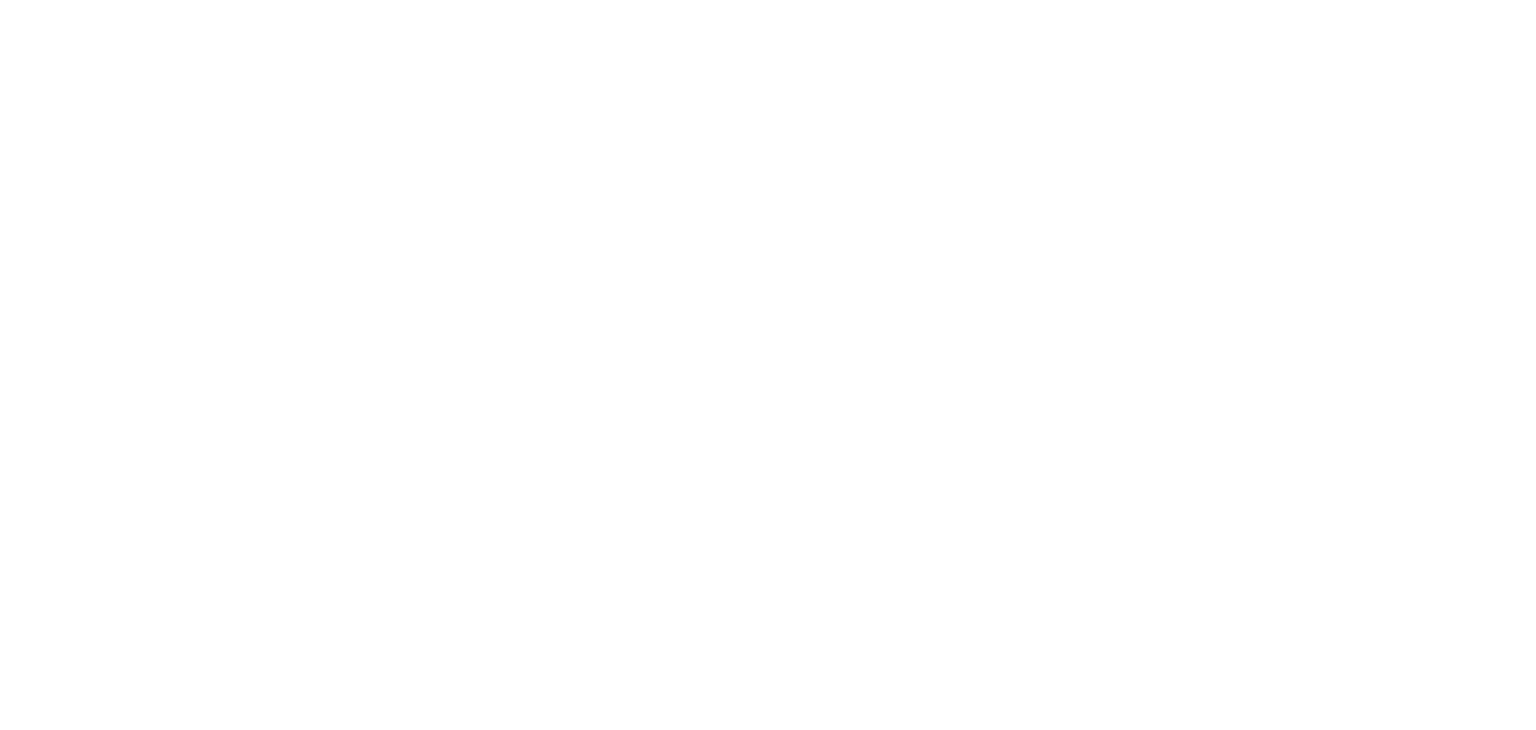 scroll, scrollTop: 0, scrollLeft: 0, axis: both 